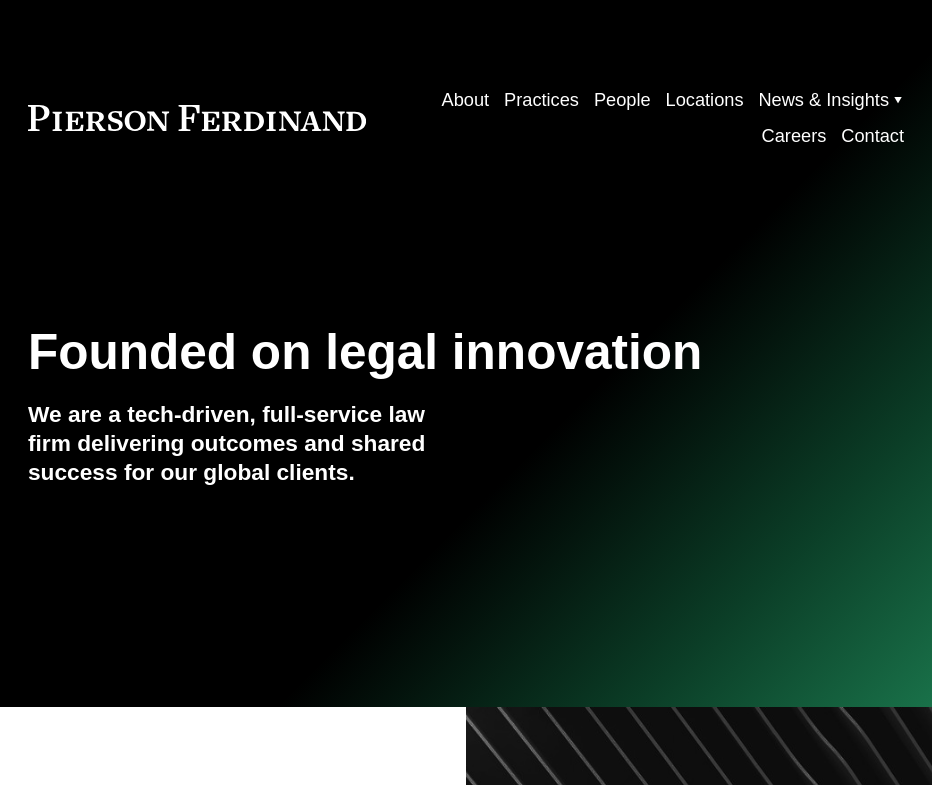 scroll, scrollTop: 0, scrollLeft: 0, axis: both 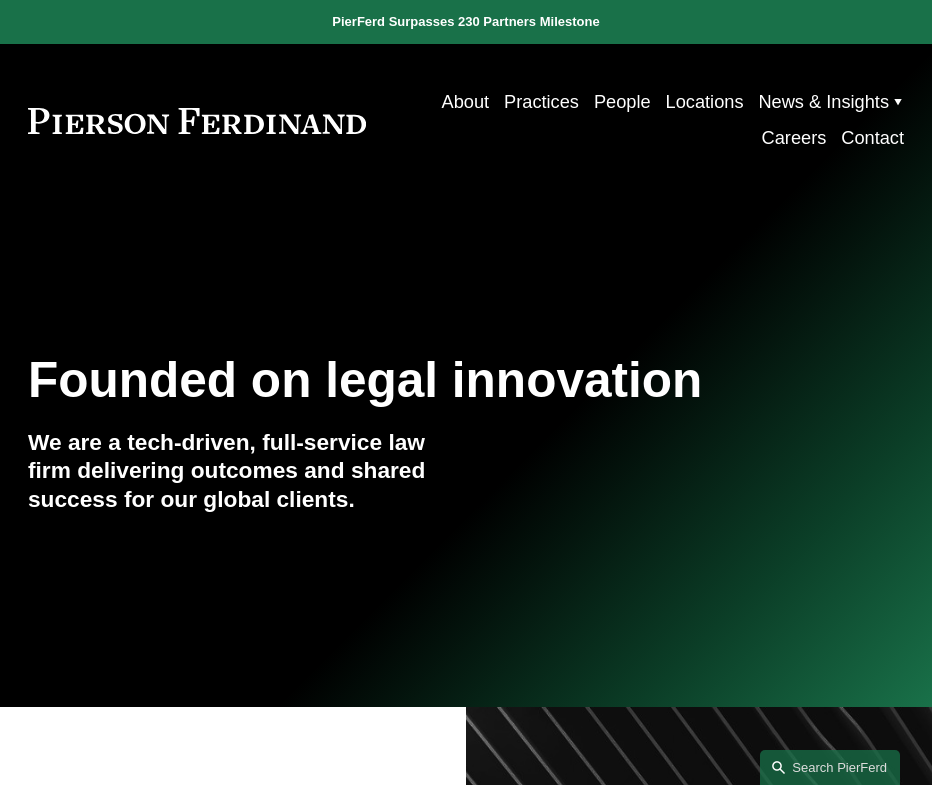 click on "People" at bounding box center [622, 102] 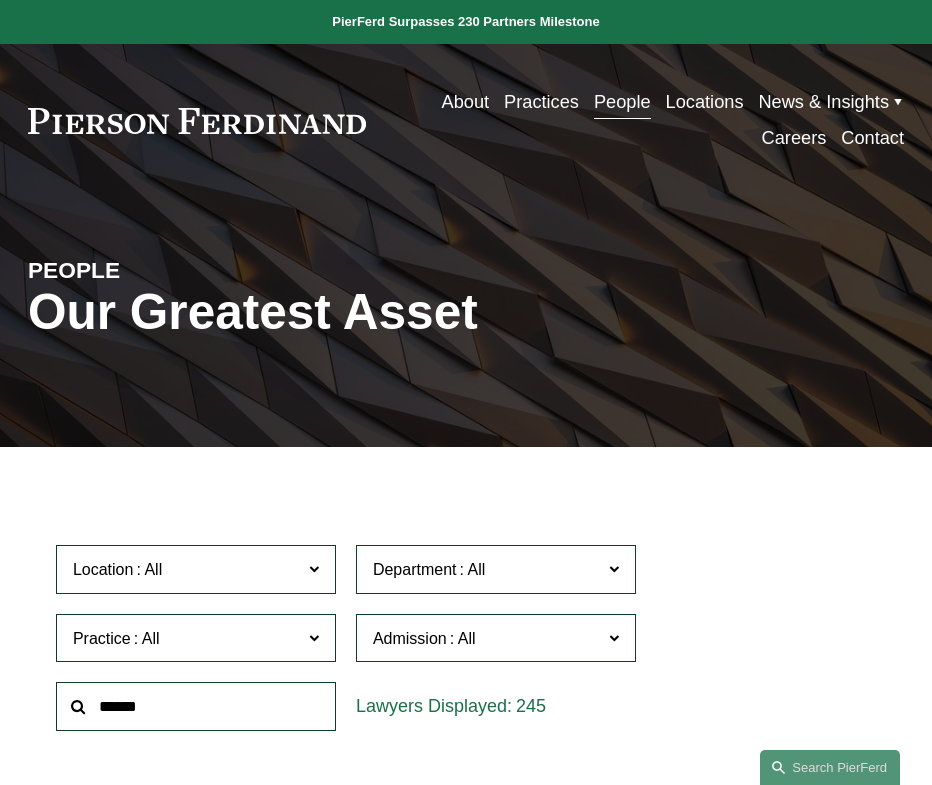 scroll, scrollTop: 785, scrollLeft: 0, axis: vertical 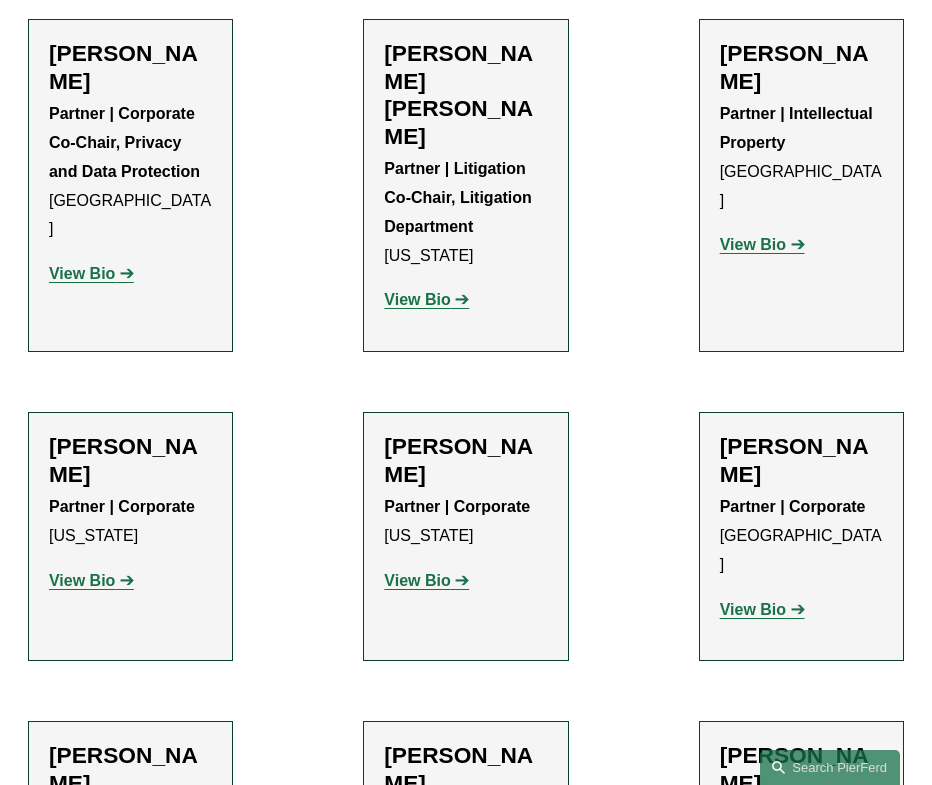 drag, startPoint x: 779, startPoint y: 542, endPoint x: 770, endPoint y: 529, distance: 15.811388 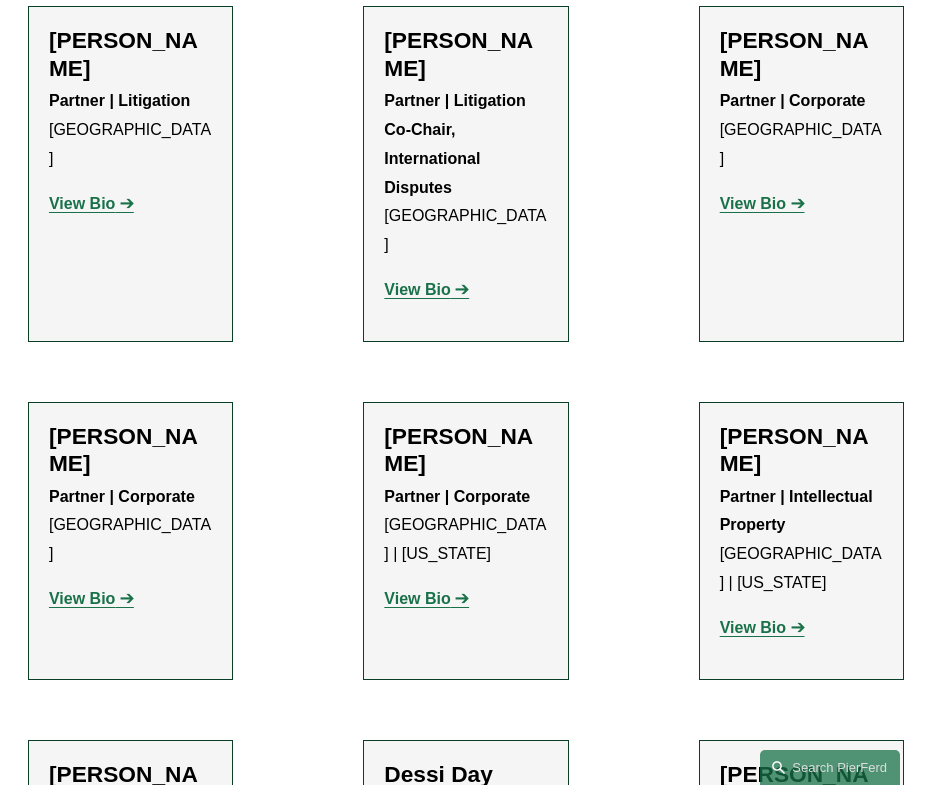 scroll, scrollTop: 7003, scrollLeft: 0, axis: vertical 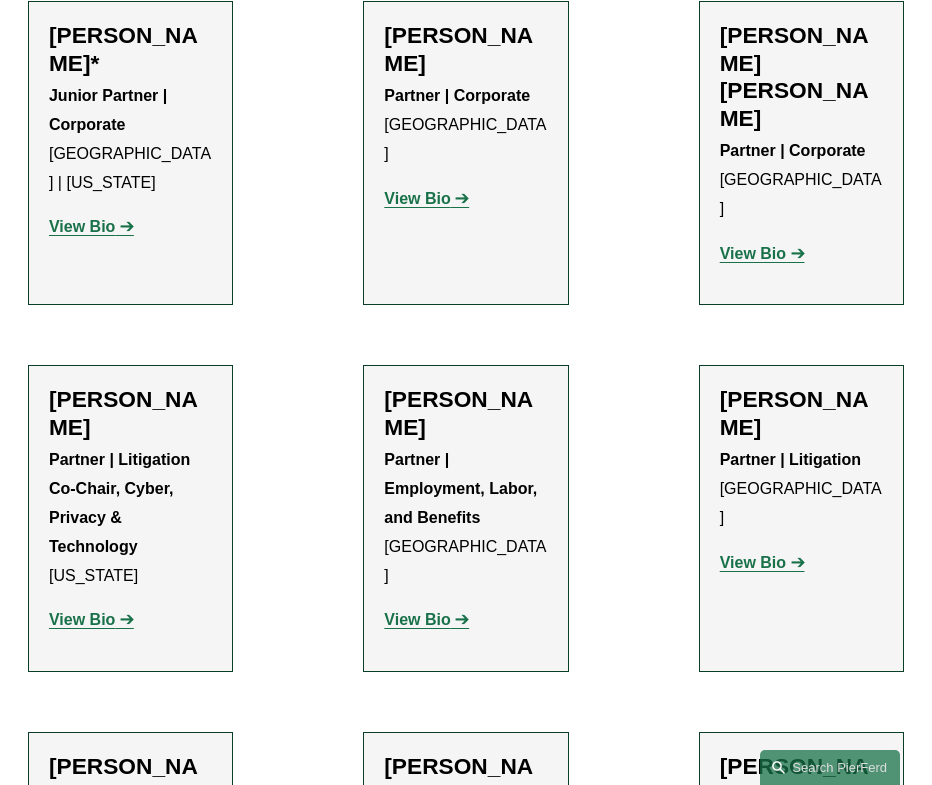 drag, startPoint x: 764, startPoint y: 591, endPoint x: 739, endPoint y: 606, distance: 29.15476 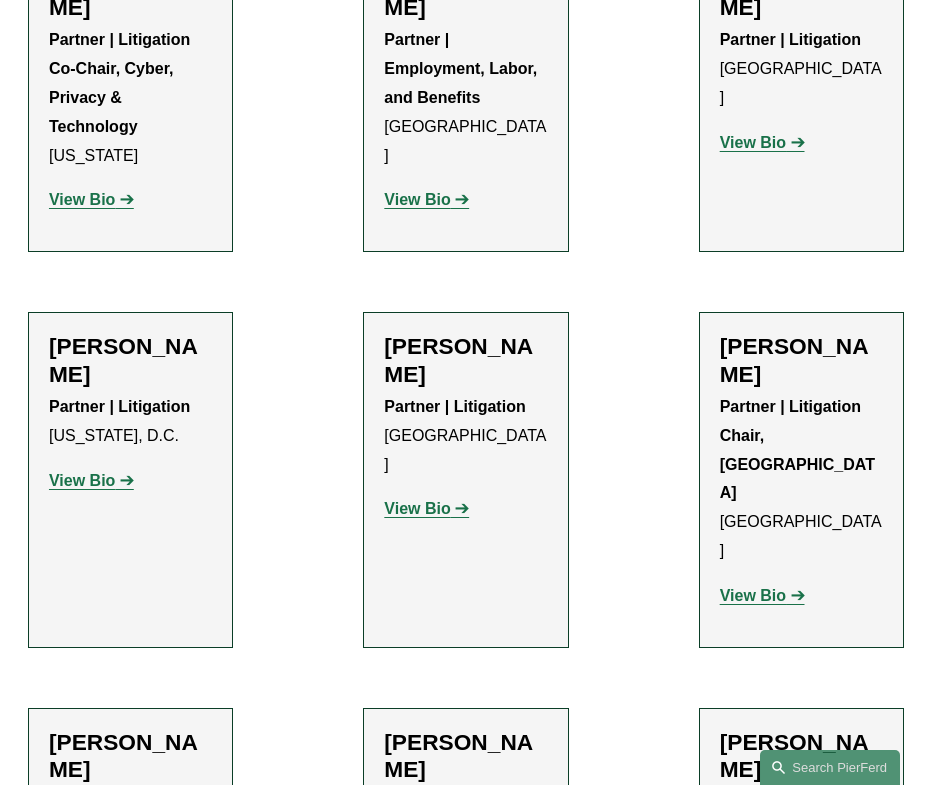 scroll, scrollTop: 24899, scrollLeft: 0, axis: vertical 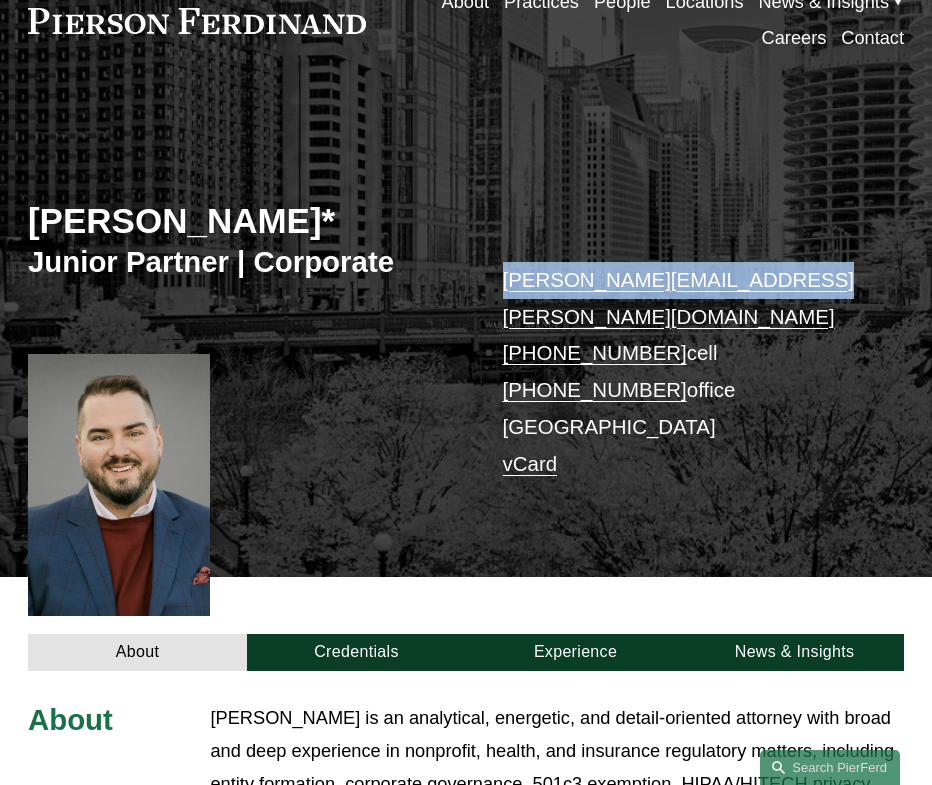drag, startPoint x: 788, startPoint y: 284, endPoint x: 497, endPoint y: 283, distance: 291.0017 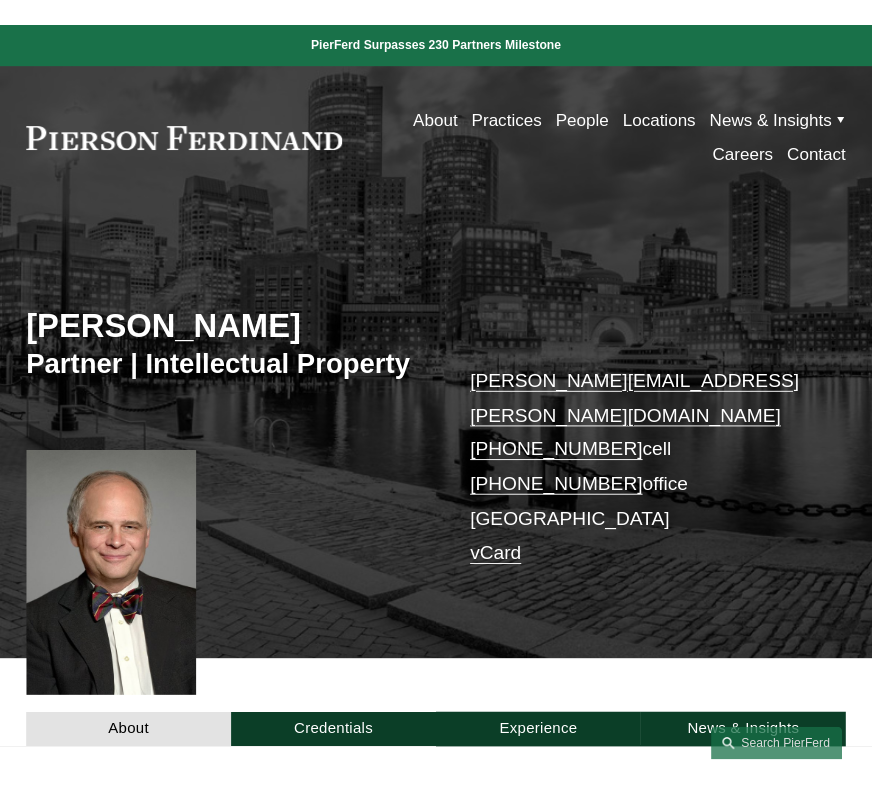 scroll, scrollTop: 0, scrollLeft: 0, axis: both 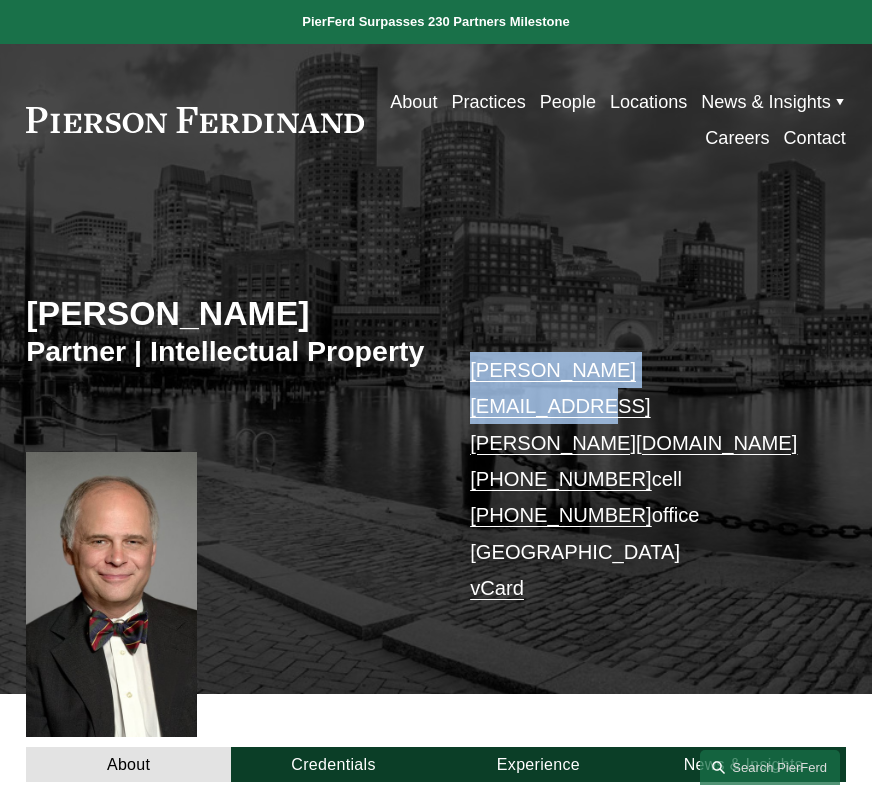 drag, startPoint x: 733, startPoint y: 372, endPoint x: 468, endPoint y: 383, distance: 265.2282 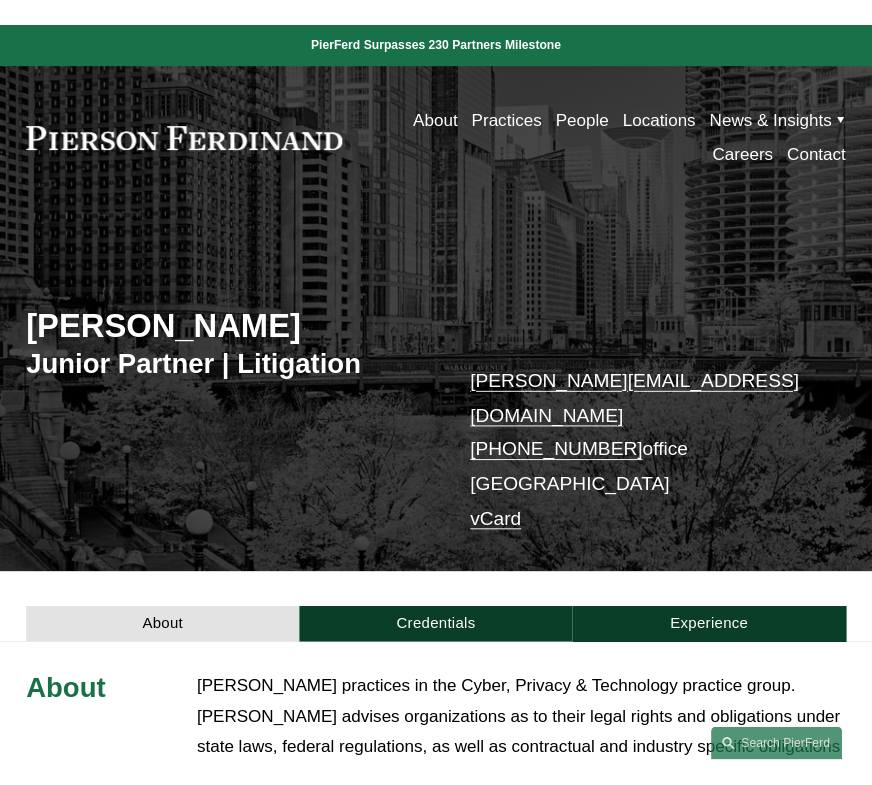 scroll, scrollTop: 0, scrollLeft: 0, axis: both 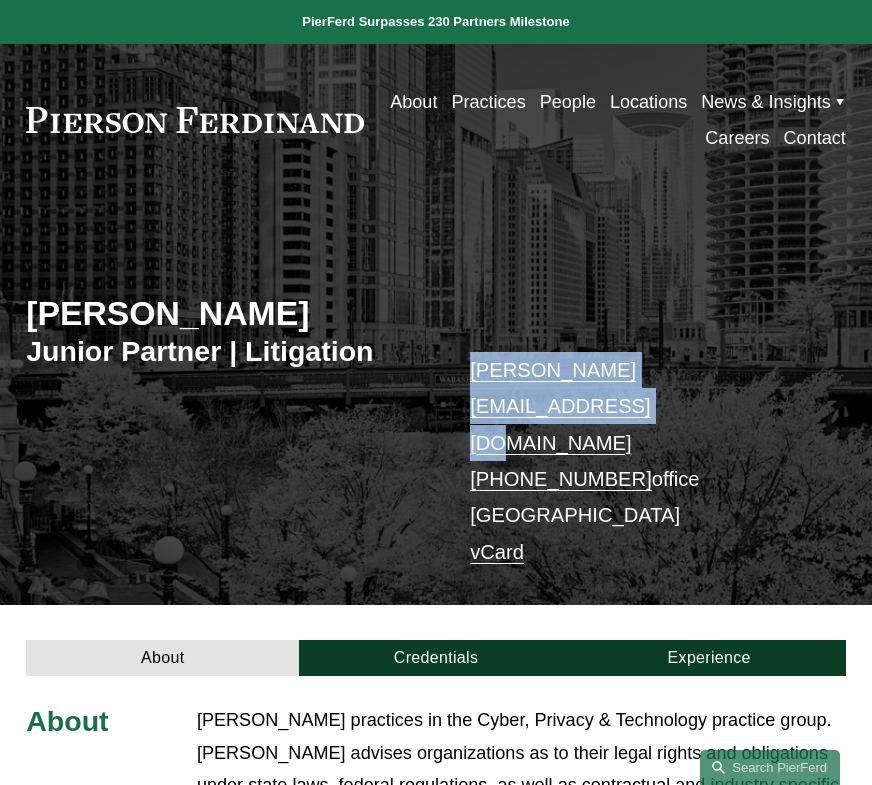 drag, startPoint x: 760, startPoint y: 363, endPoint x: 466, endPoint y: 369, distance: 294.06122 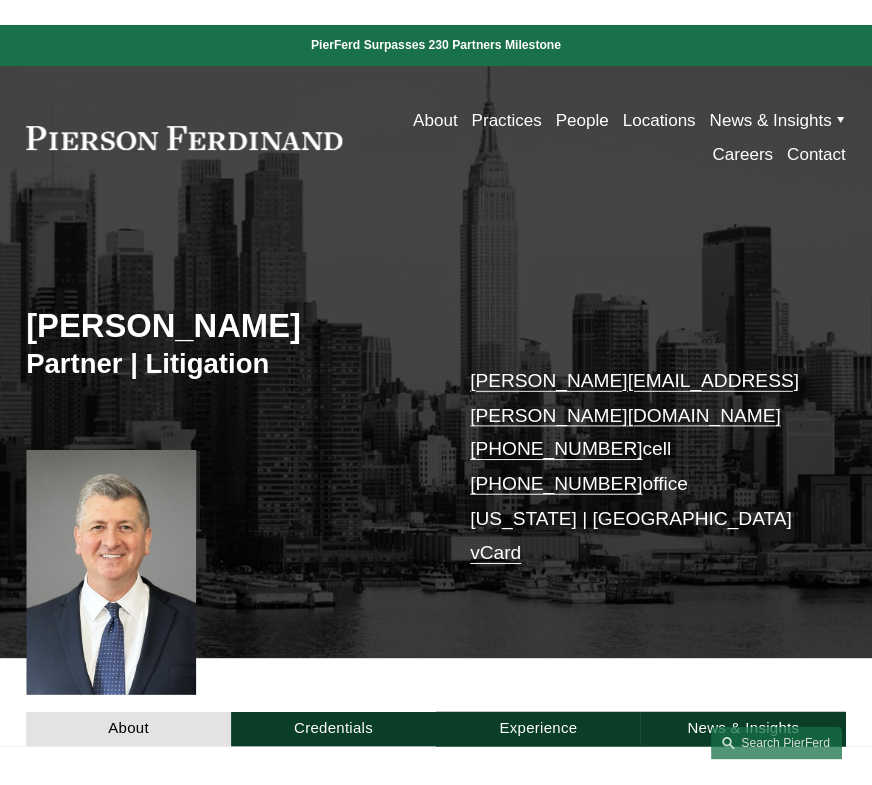 scroll, scrollTop: 0, scrollLeft: 0, axis: both 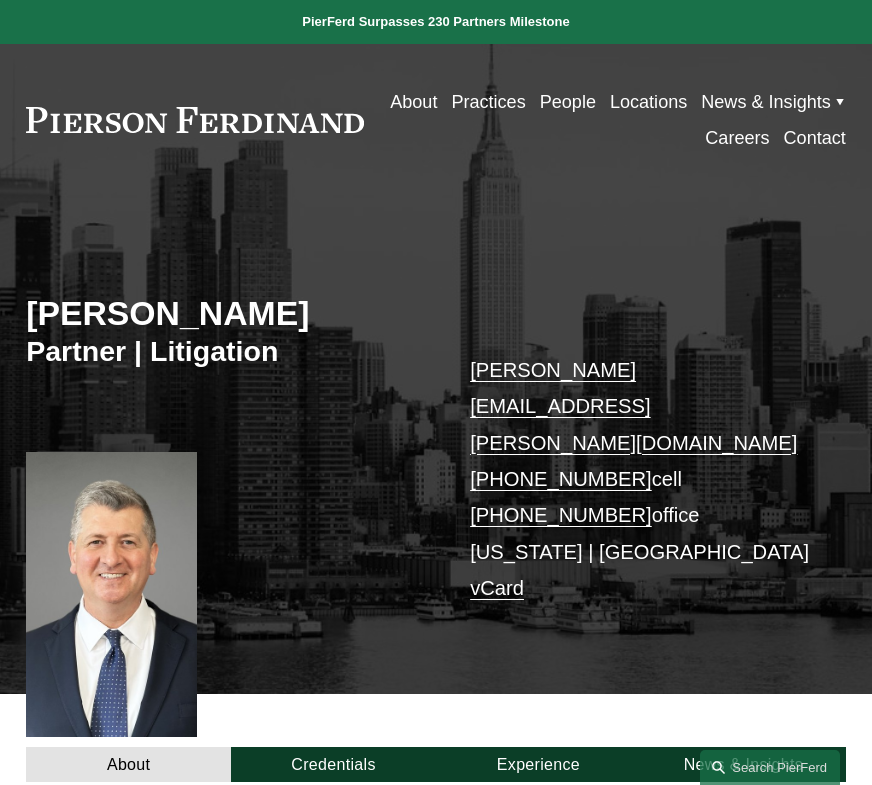 click on "[PERSON_NAME]
Partner | Litigation
[PERSON_NAME][EMAIL_ADDRESS][PERSON_NAME][DOMAIN_NAME] [PHONE_NUMBER]  cell [PHONE_NUMBER]  office [US_STATE] | [GEOGRAPHIC_DATA] vCard" at bounding box center [436, 446] 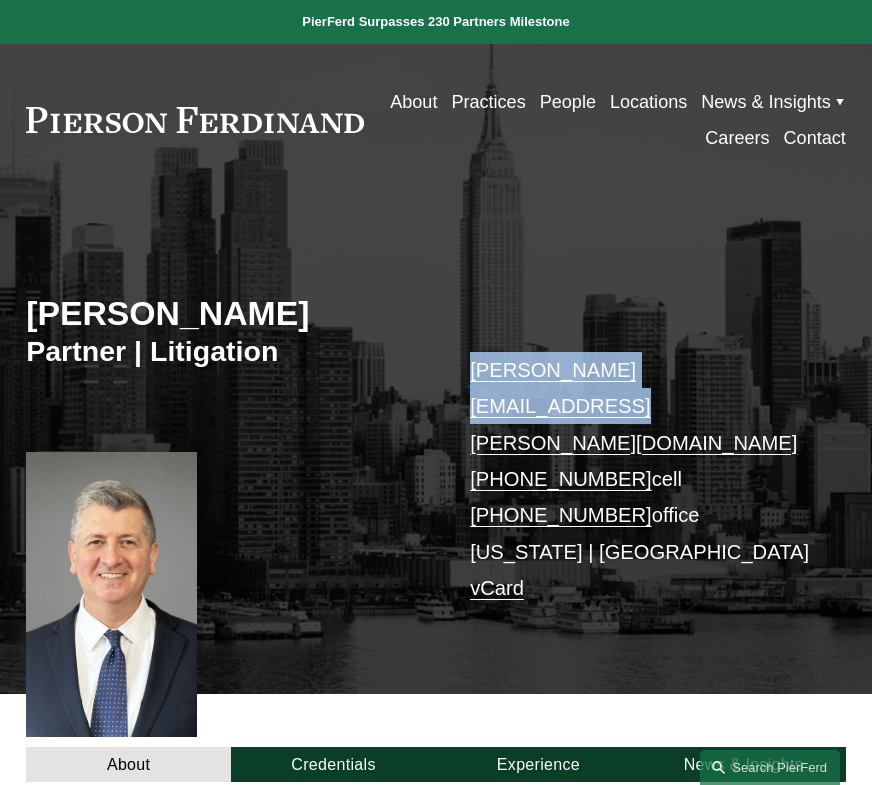 drag, startPoint x: 752, startPoint y: 374, endPoint x: 469, endPoint y: 380, distance: 283.0636 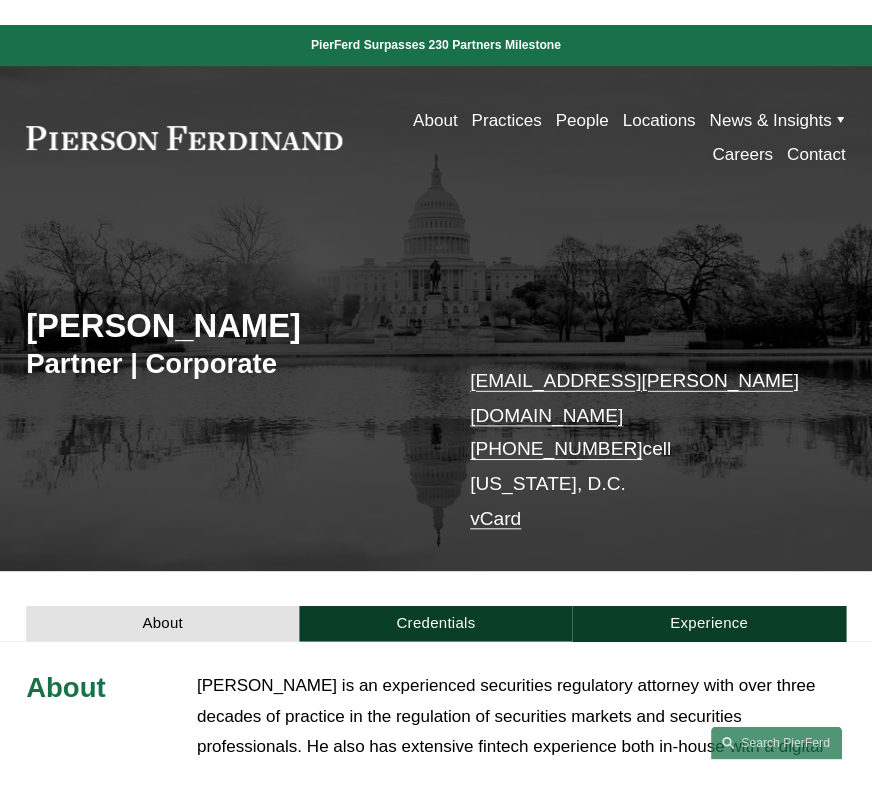 scroll, scrollTop: 0, scrollLeft: 0, axis: both 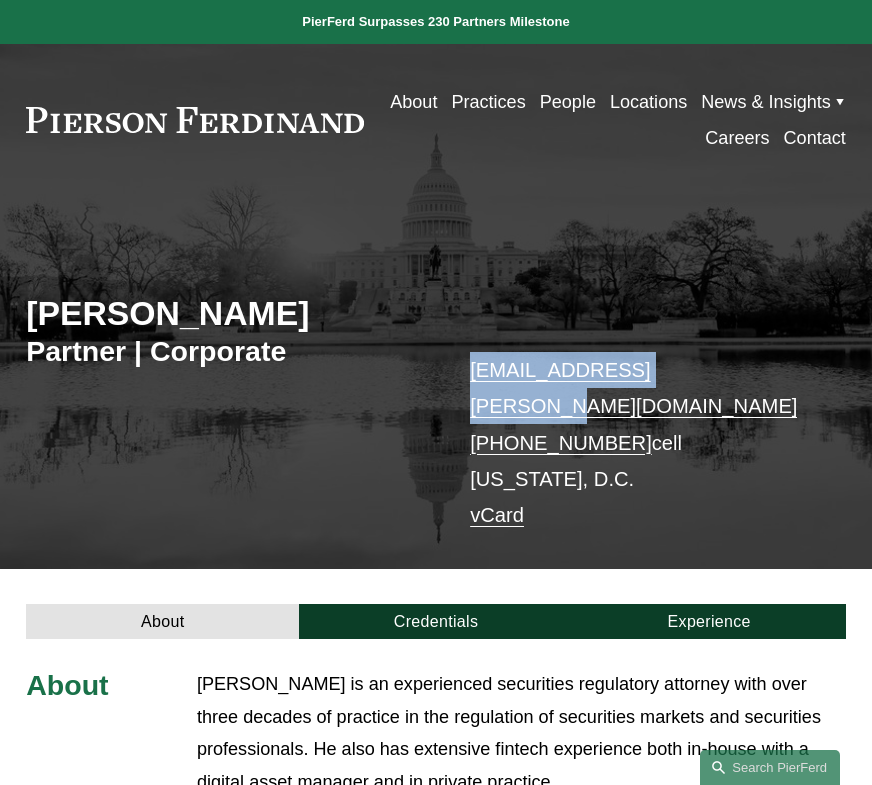 drag, startPoint x: 706, startPoint y: 370, endPoint x: 441, endPoint y: 376, distance: 265.0679 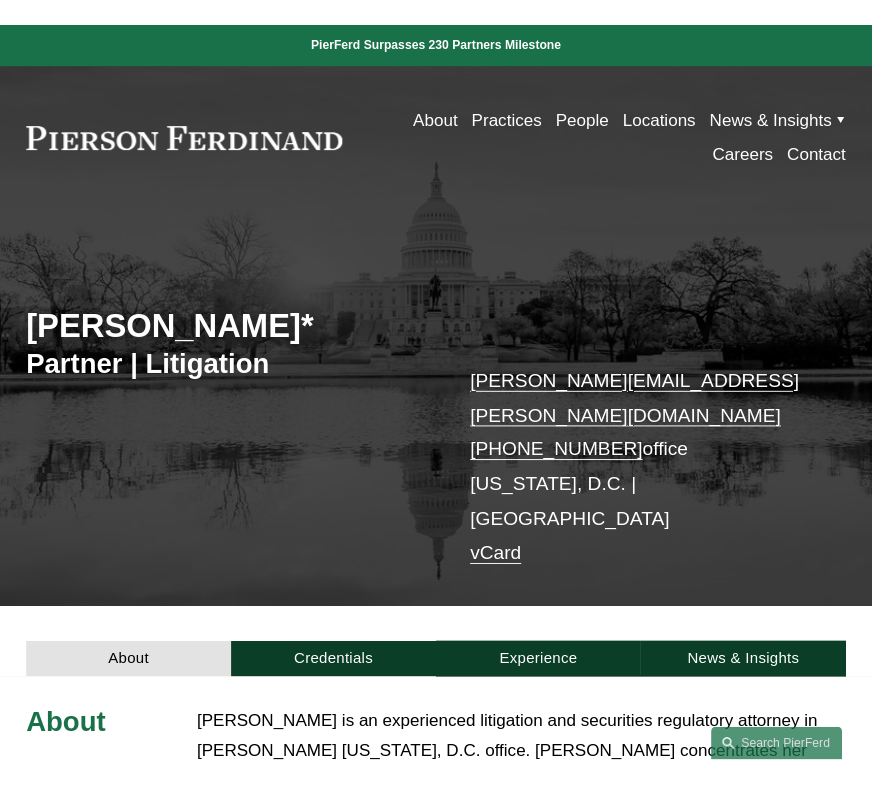 scroll, scrollTop: 0, scrollLeft: 0, axis: both 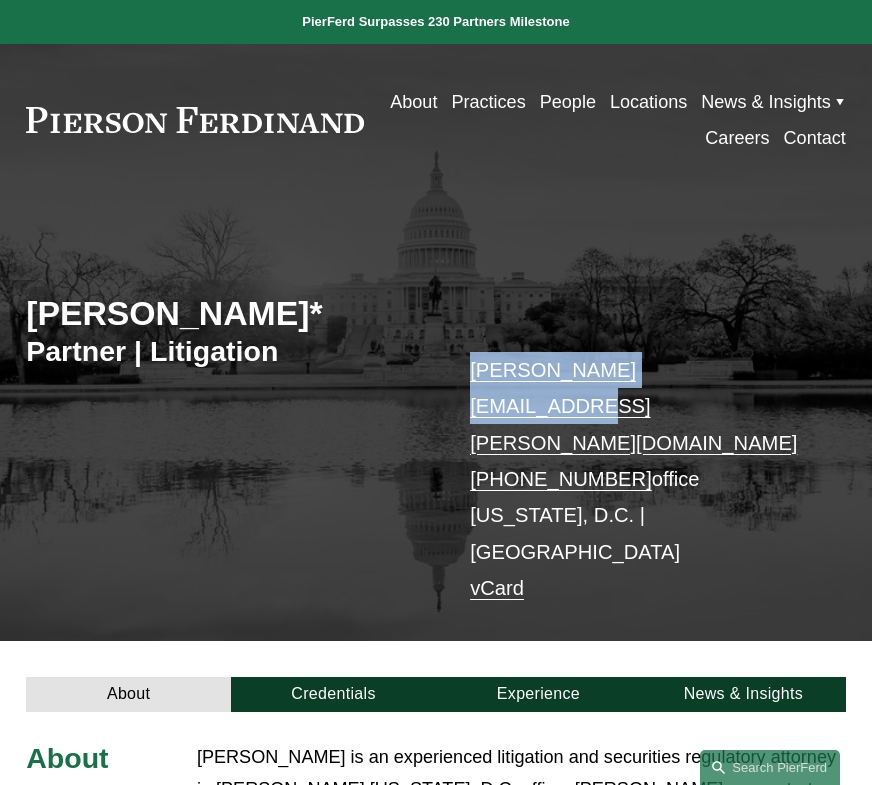 drag, startPoint x: 720, startPoint y: 373, endPoint x: 474, endPoint y: 370, distance: 246.0183 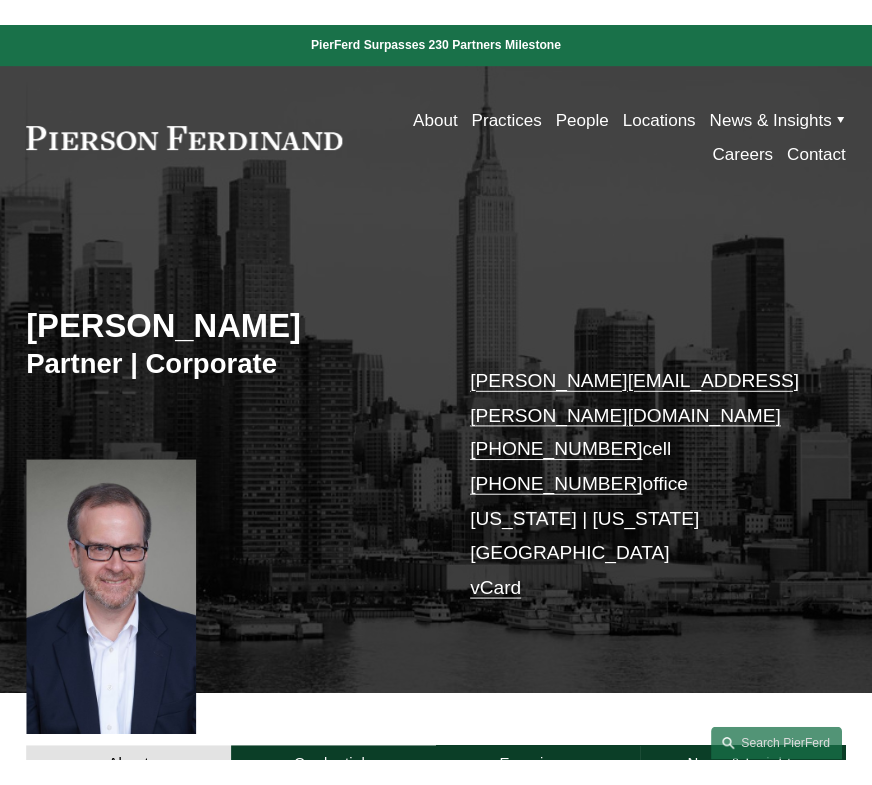 scroll, scrollTop: 0, scrollLeft: 0, axis: both 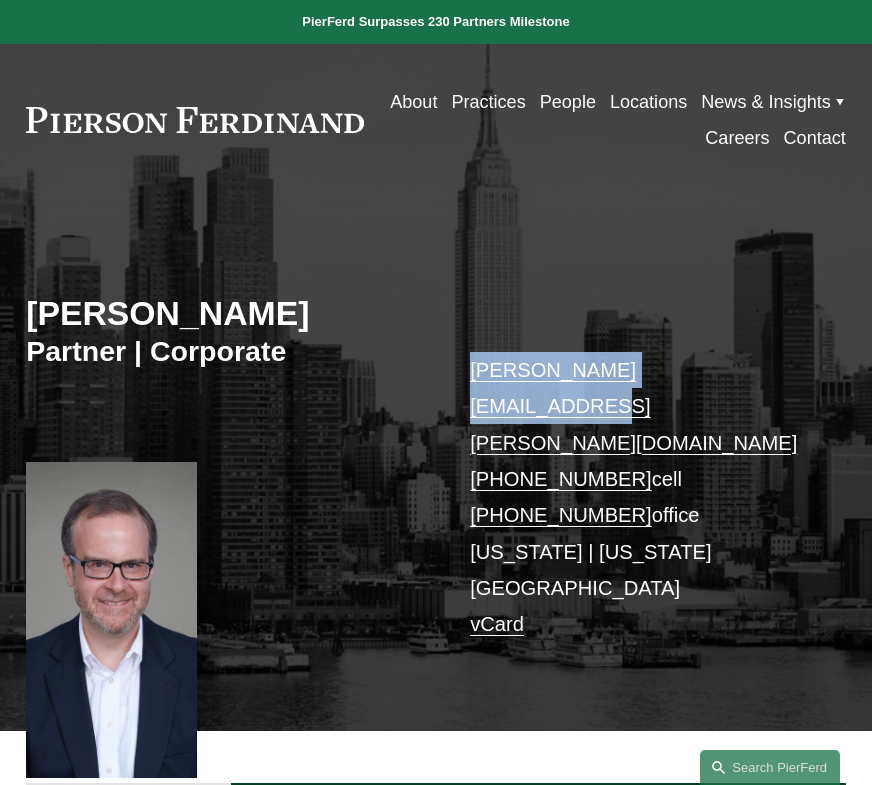 drag, startPoint x: 465, startPoint y: 369, endPoint x: 725, endPoint y: 385, distance: 260.49185 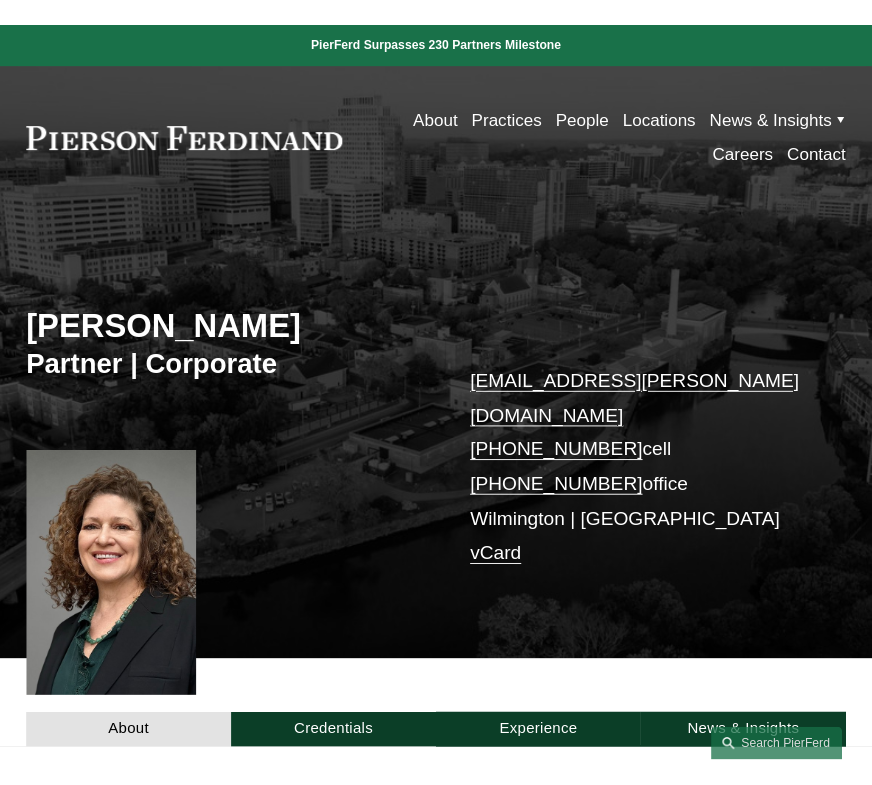 scroll, scrollTop: 0, scrollLeft: 0, axis: both 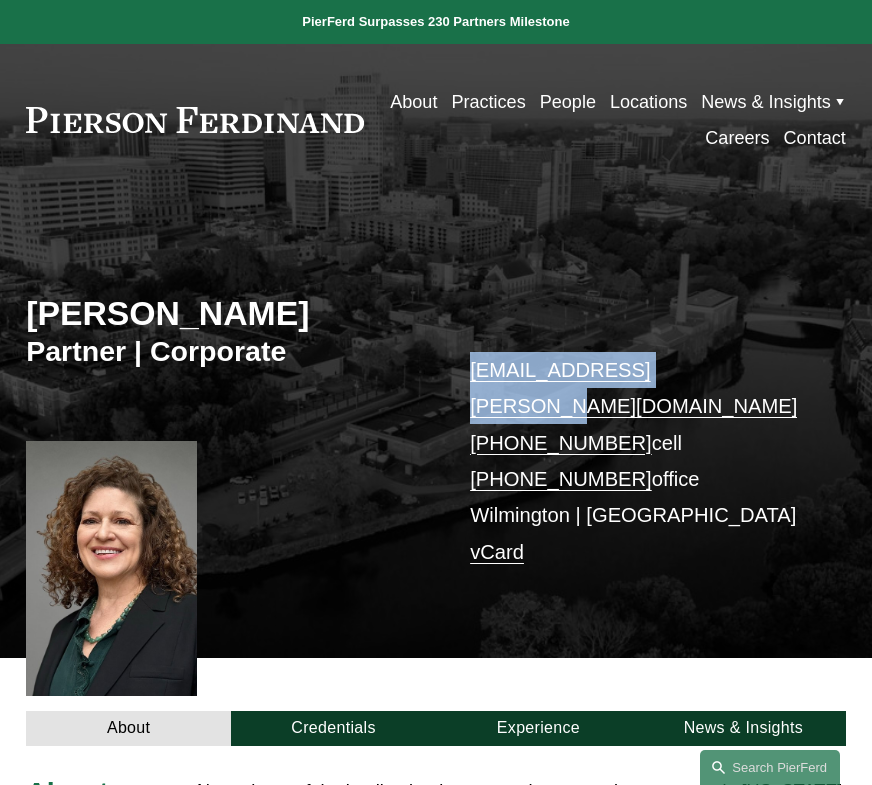 drag, startPoint x: 468, startPoint y: 367, endPoint x: 702, endPoint y: 378, distance: 234.2584 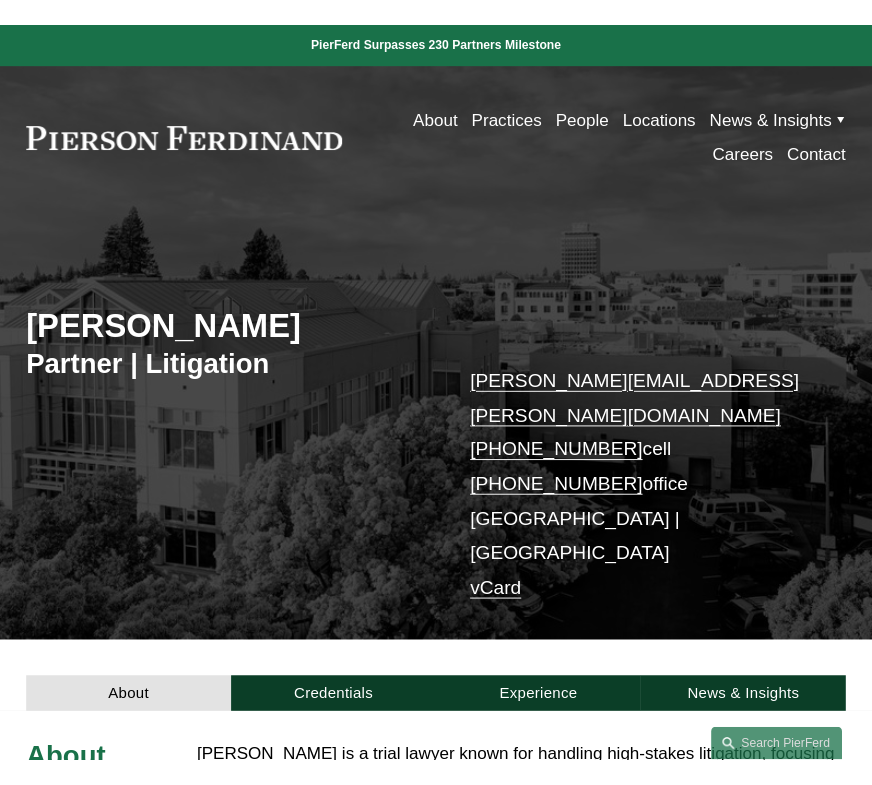 scroll, scrollTop: 0, scrollLeft: 0, axis: both 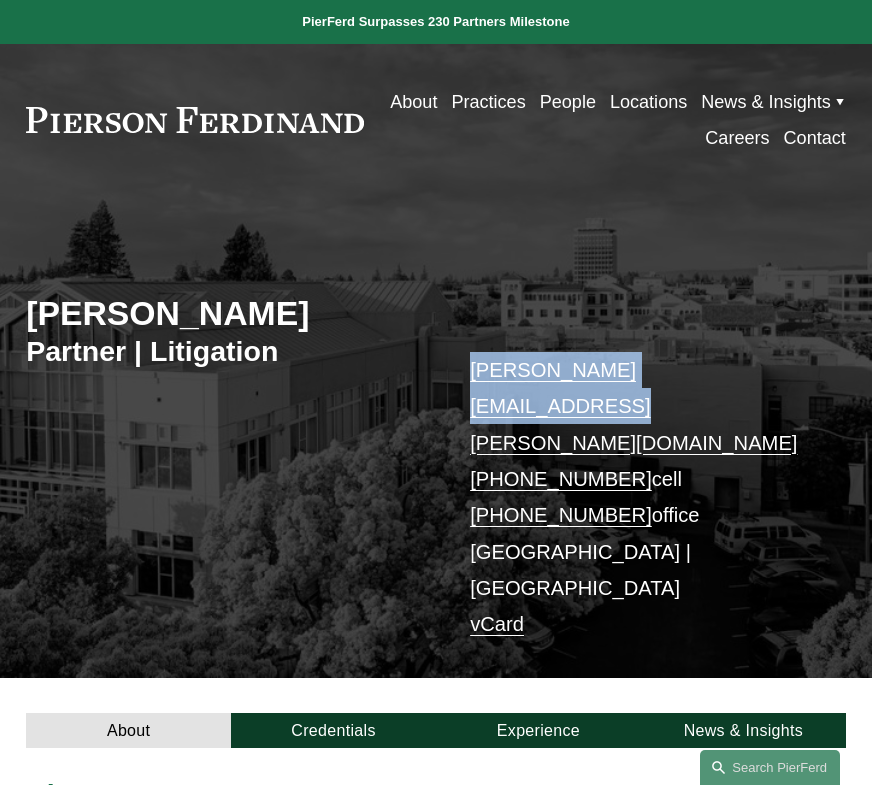 drag, startPoint x: 466, startPoint y: 369, endPoint x: 754, endPoint y: 379, distance: 288.17355 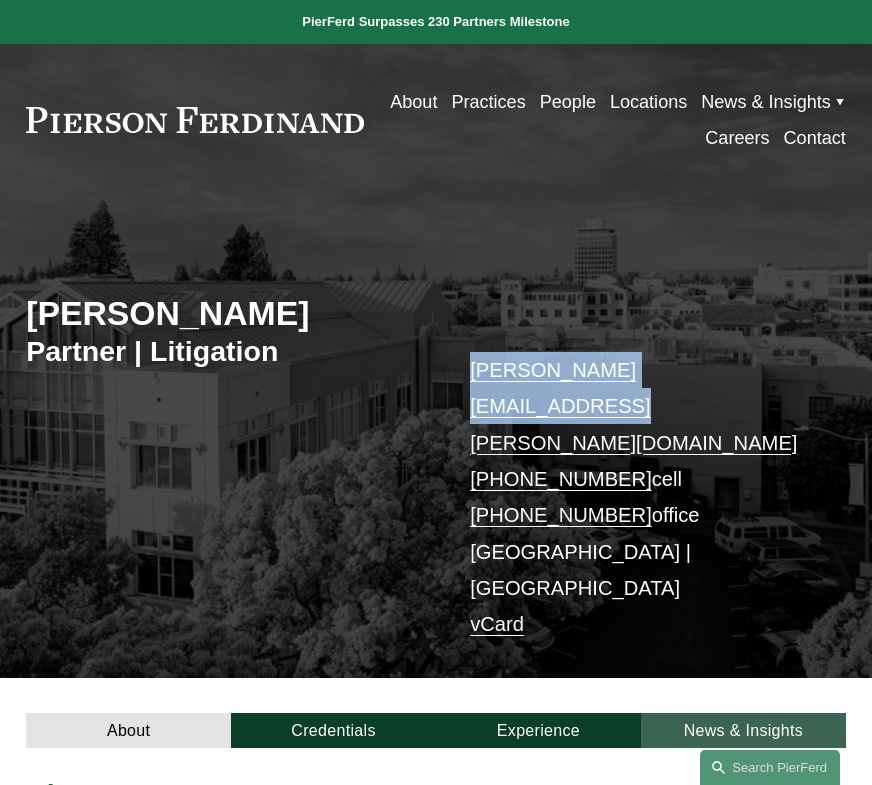 copy on "andrew.lanphere@pierferd.com" 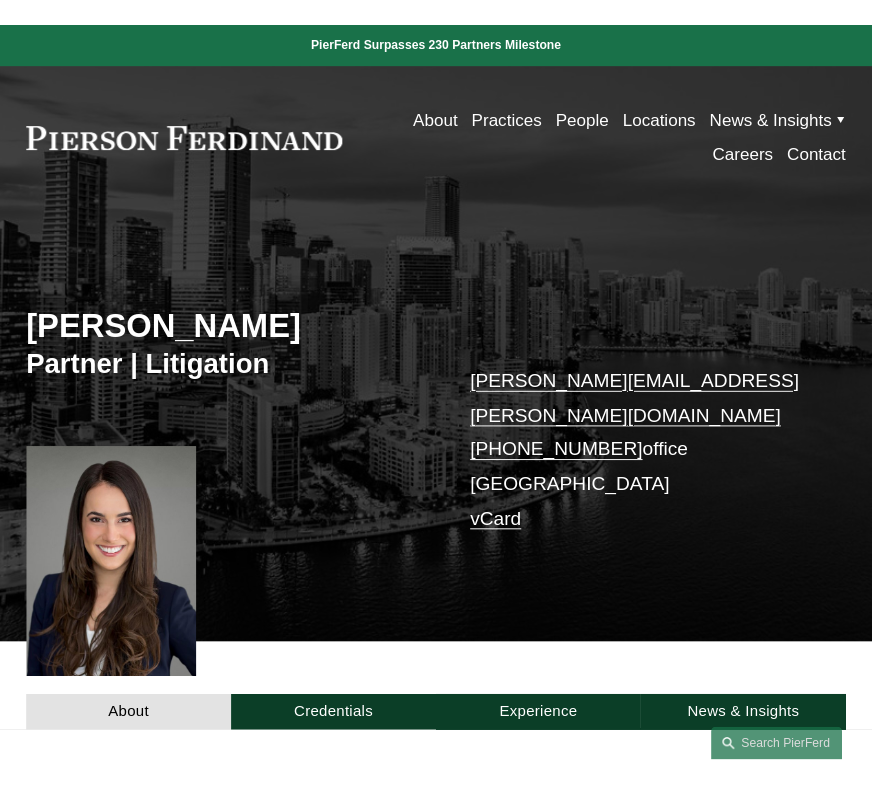 scroll, scrollTop: 0, scrollLeft: 0, axis: both 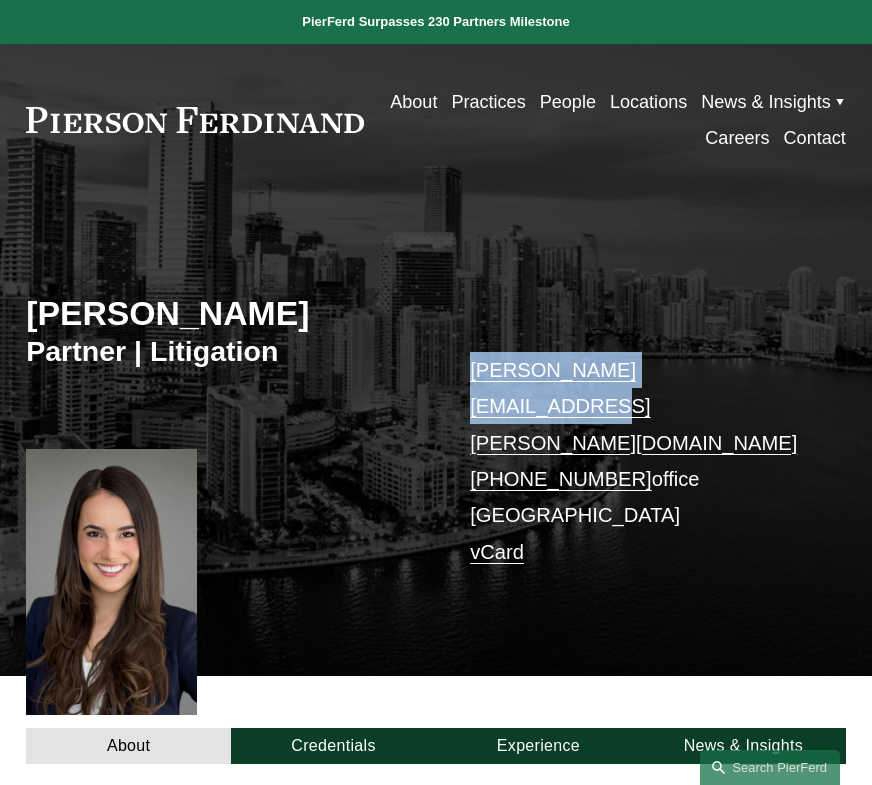 drag, startPoint x: 711, startPoint y: 368, endPoint x: 474, endPoint y: 377, distance: 237.17082 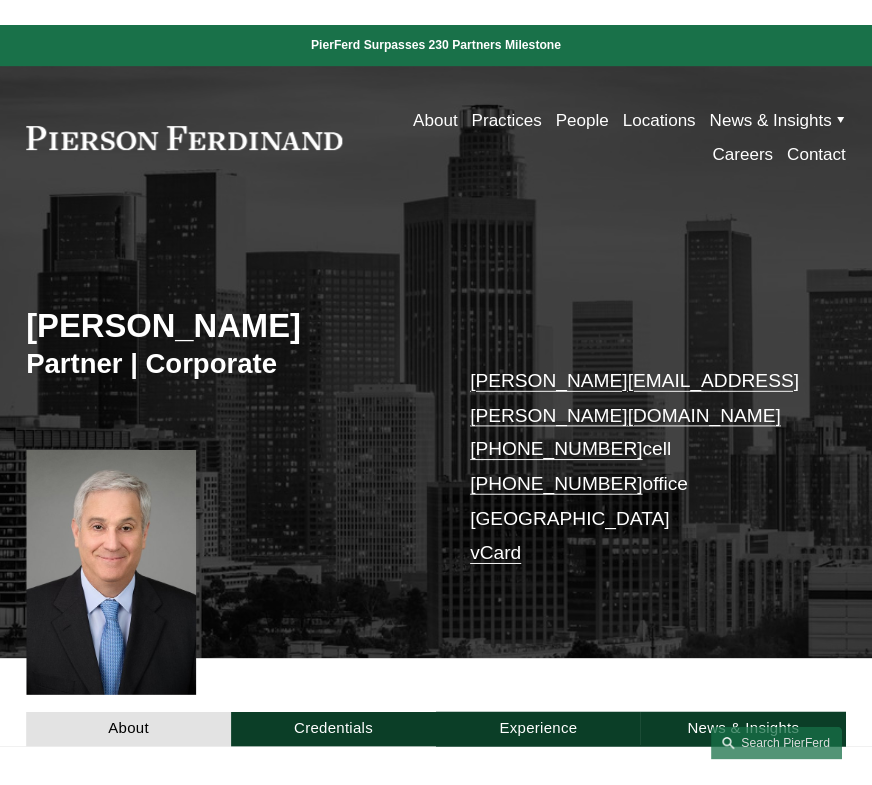 scroll, scrollTop: 0, scrollLeft: 0, axis: both 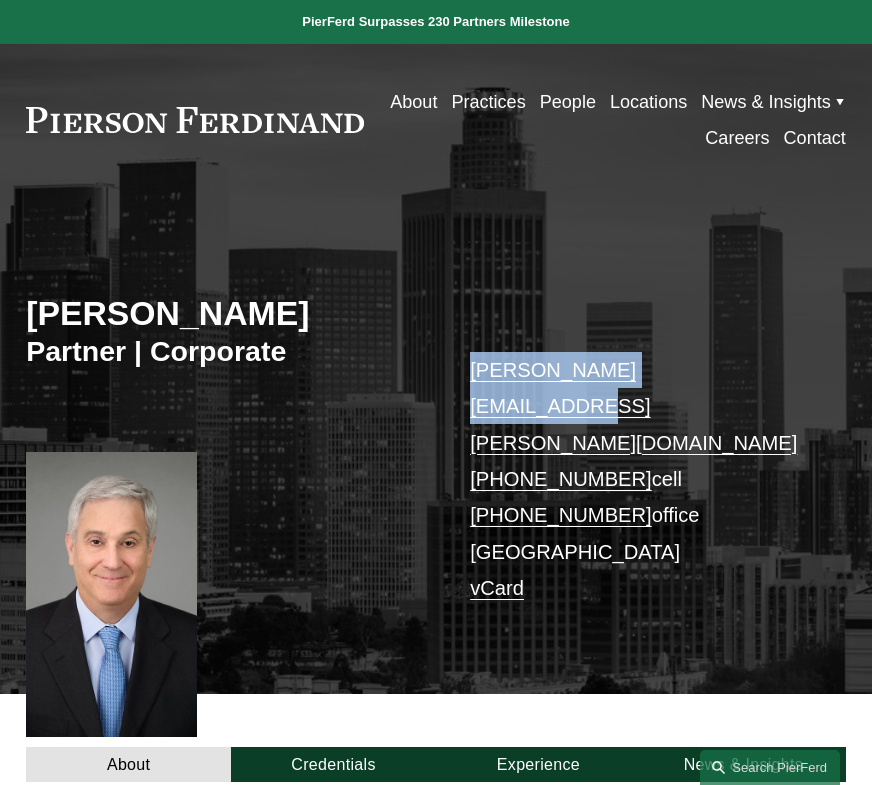 drag, startPoint x: 717, startPoint y: 371, endPoint x: 473, endPoint y: 364, distance: 244.10039 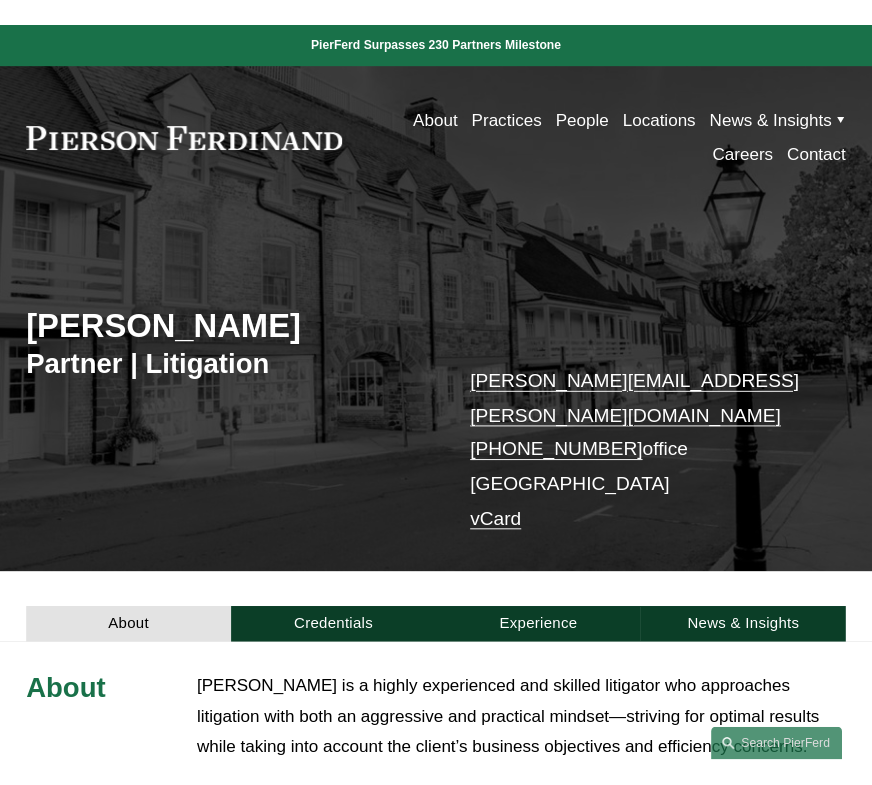 scroll, scrollTop: 0, scrollLeft: 0, axis: both 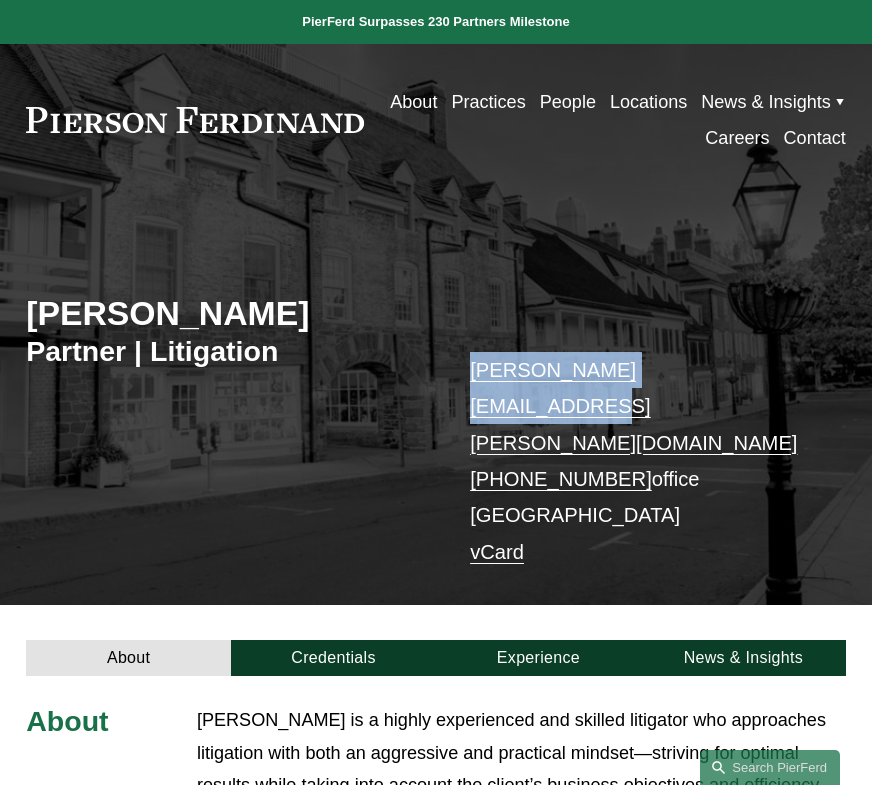 drag, startPoint x: 742, startPoint y: 374, endPoint x: 465, endPoint y: 374, distance: 277 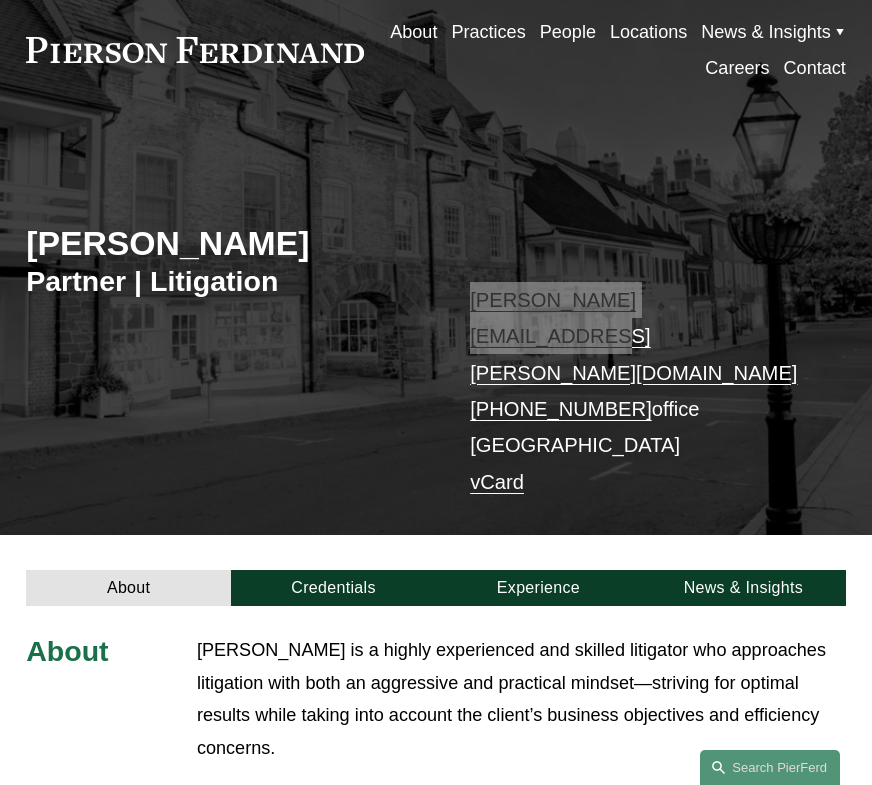 scroll, scrollTop: 100, scrollLeft: 0, axis: vertical 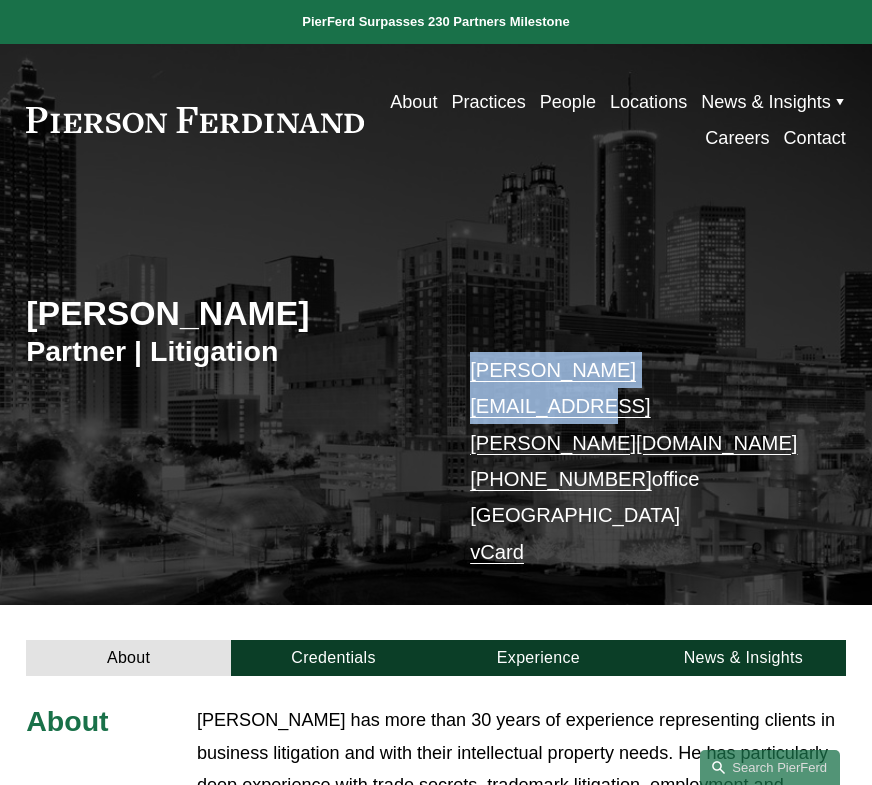 drag, startPoint x: 725, startPoint y: 374, endPoint x: 475, endPoint y: 377, distance: 250.018 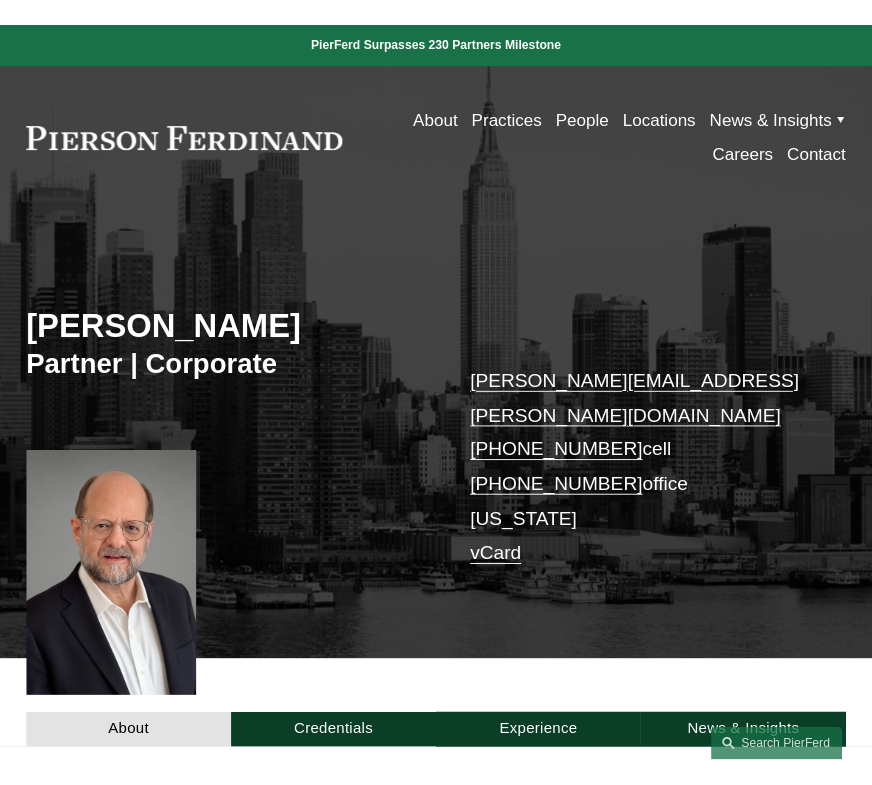 scroll, scrollTop: 0, scrollLeft: 0, axis: both 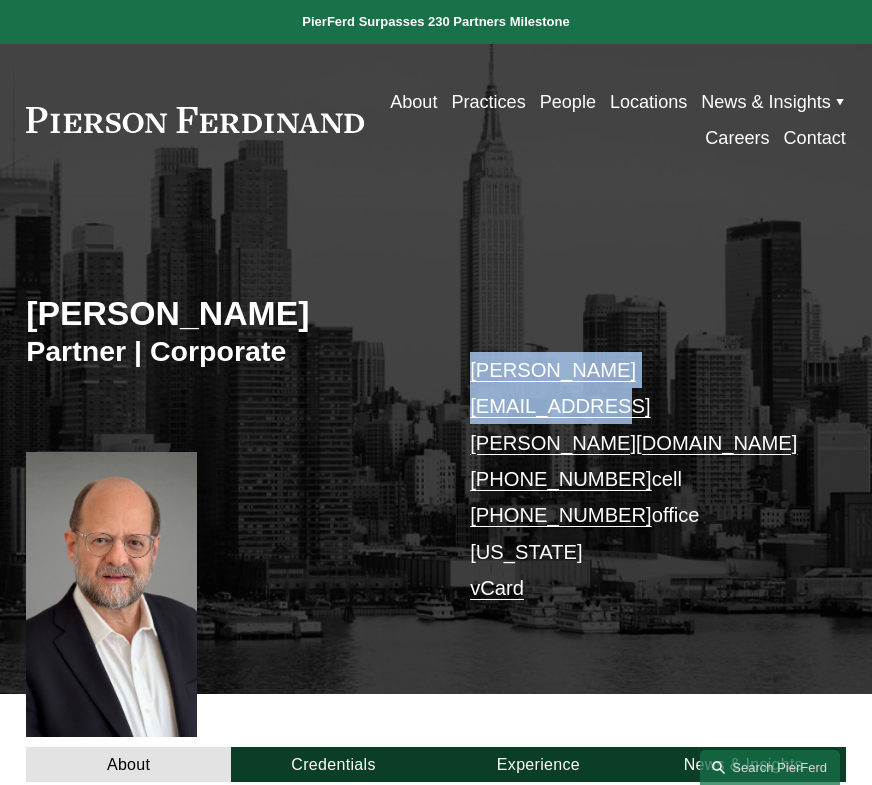 drag, startPoint x: 730, startPoint y: 374, endPoint x: 469, endPoint y: 373, distance: 261.00192 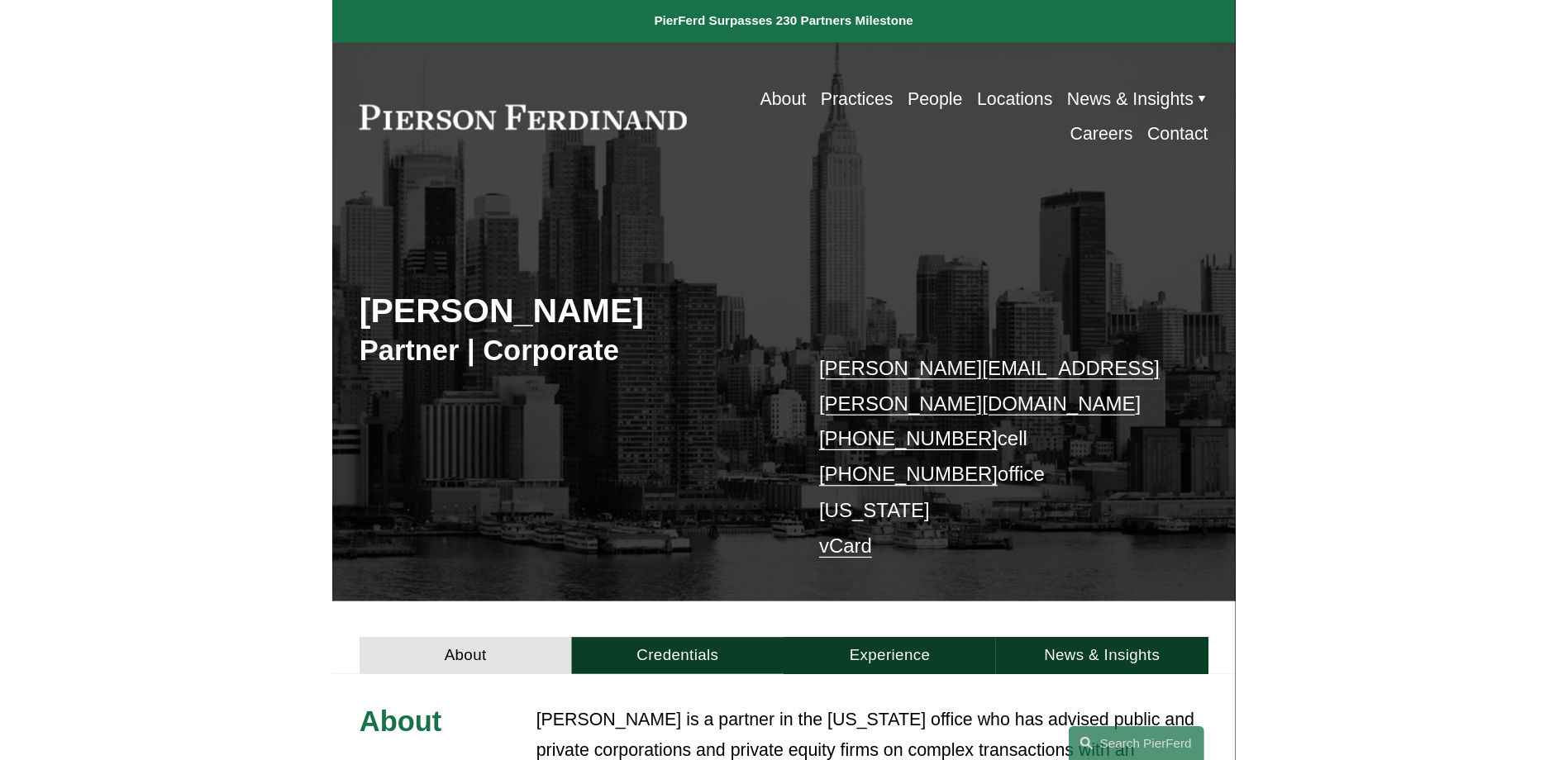 scroll, scrollTop: 0, scrollLeft: 0, axis: both 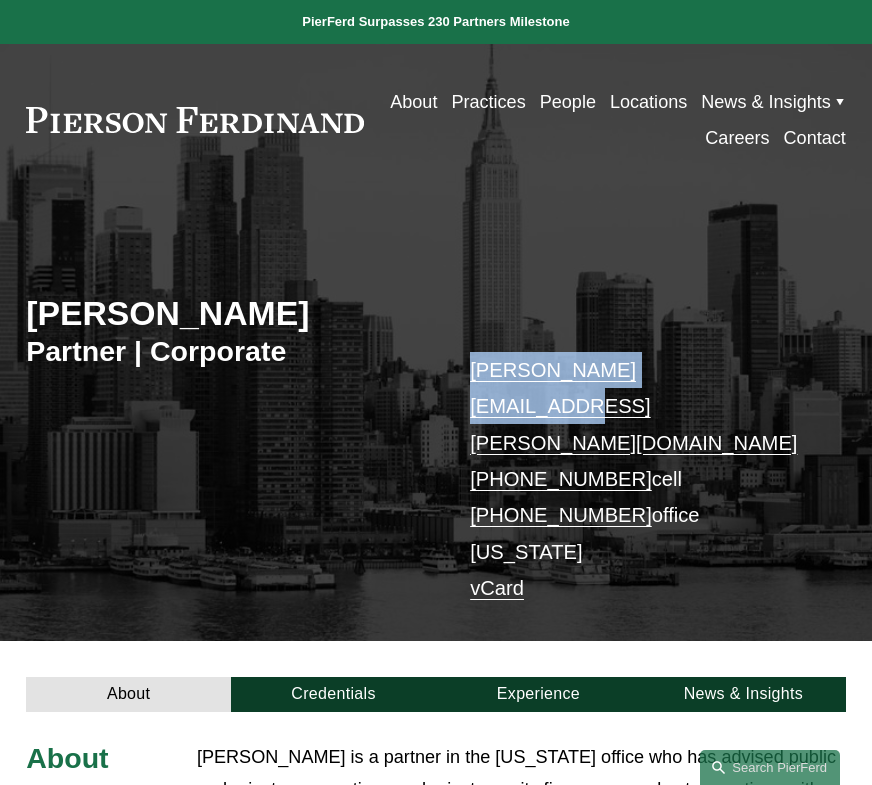 drag, startPoint x: 716, startPoint y: 365, endPoint x: 468, endPoint y: 386, distance: 248.88753 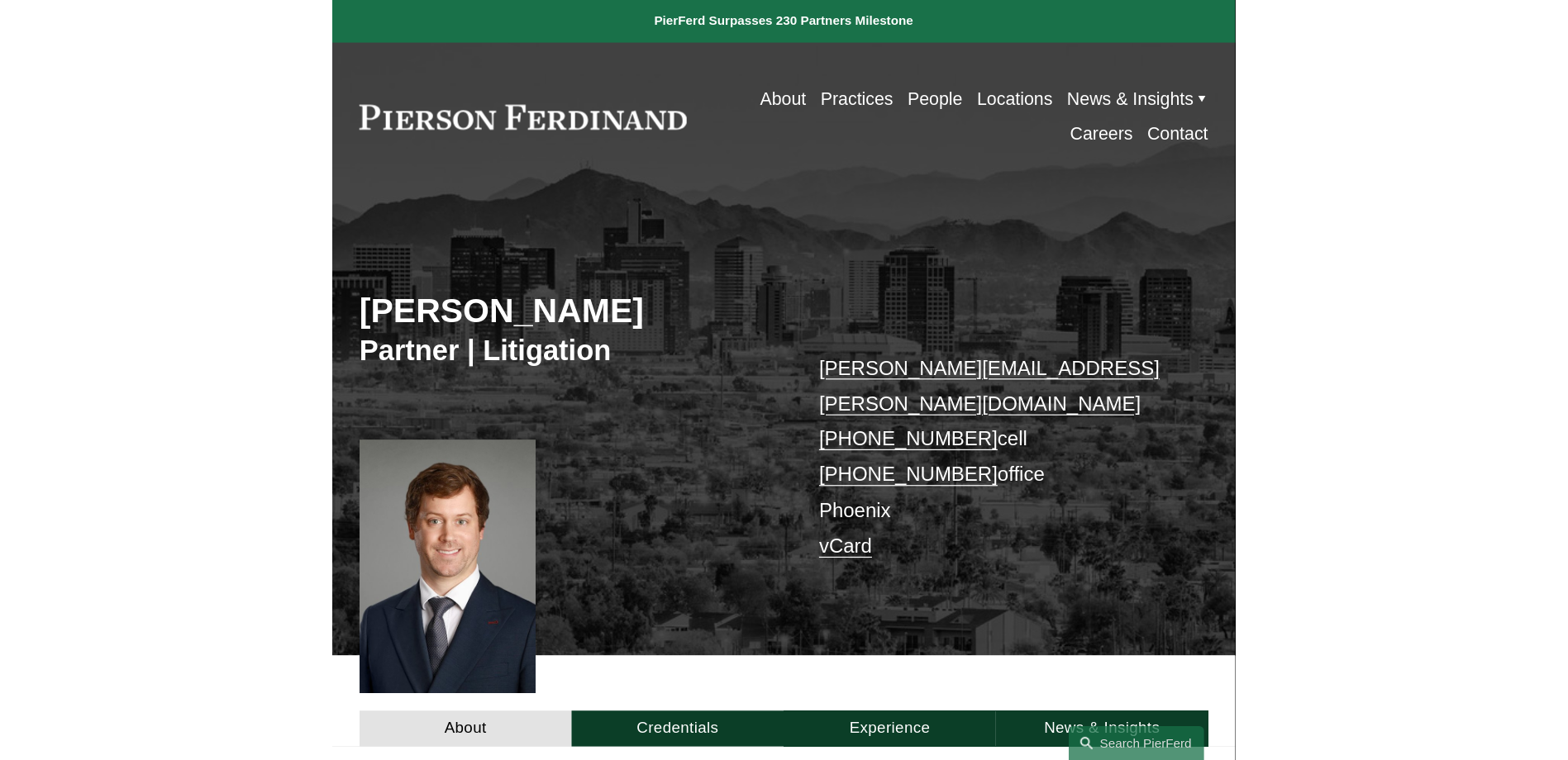 scroll, scrollTop: 0, scrollLeft: 0, axis: both 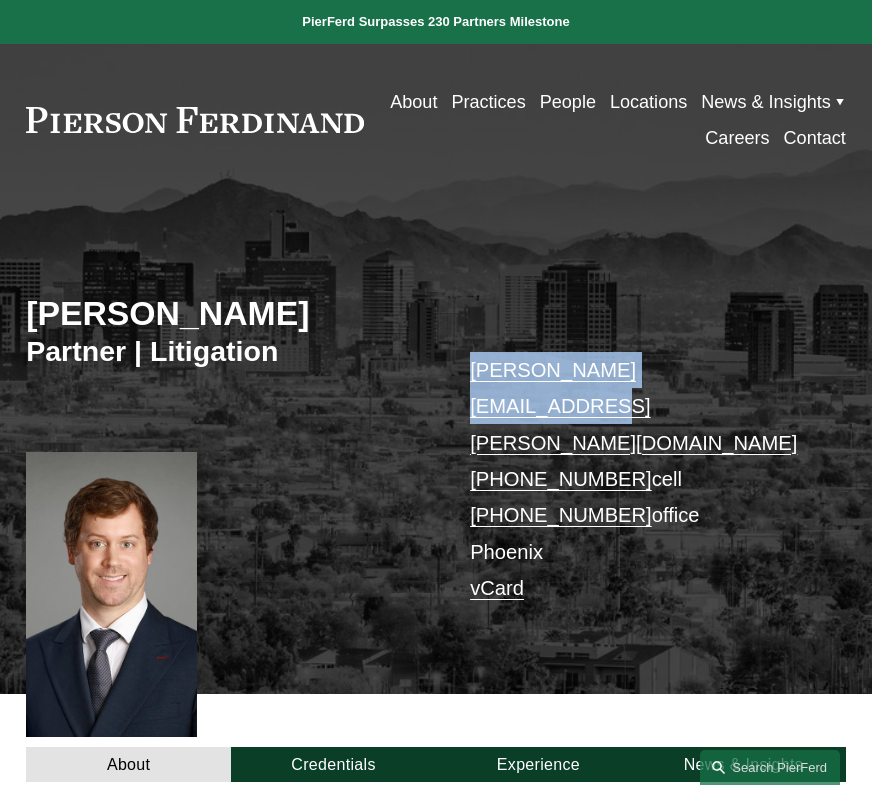 drag, startPoint x: 730, startPoint y: 375, endPoint x: 475, endPoint y: 380, distance: 255.04901 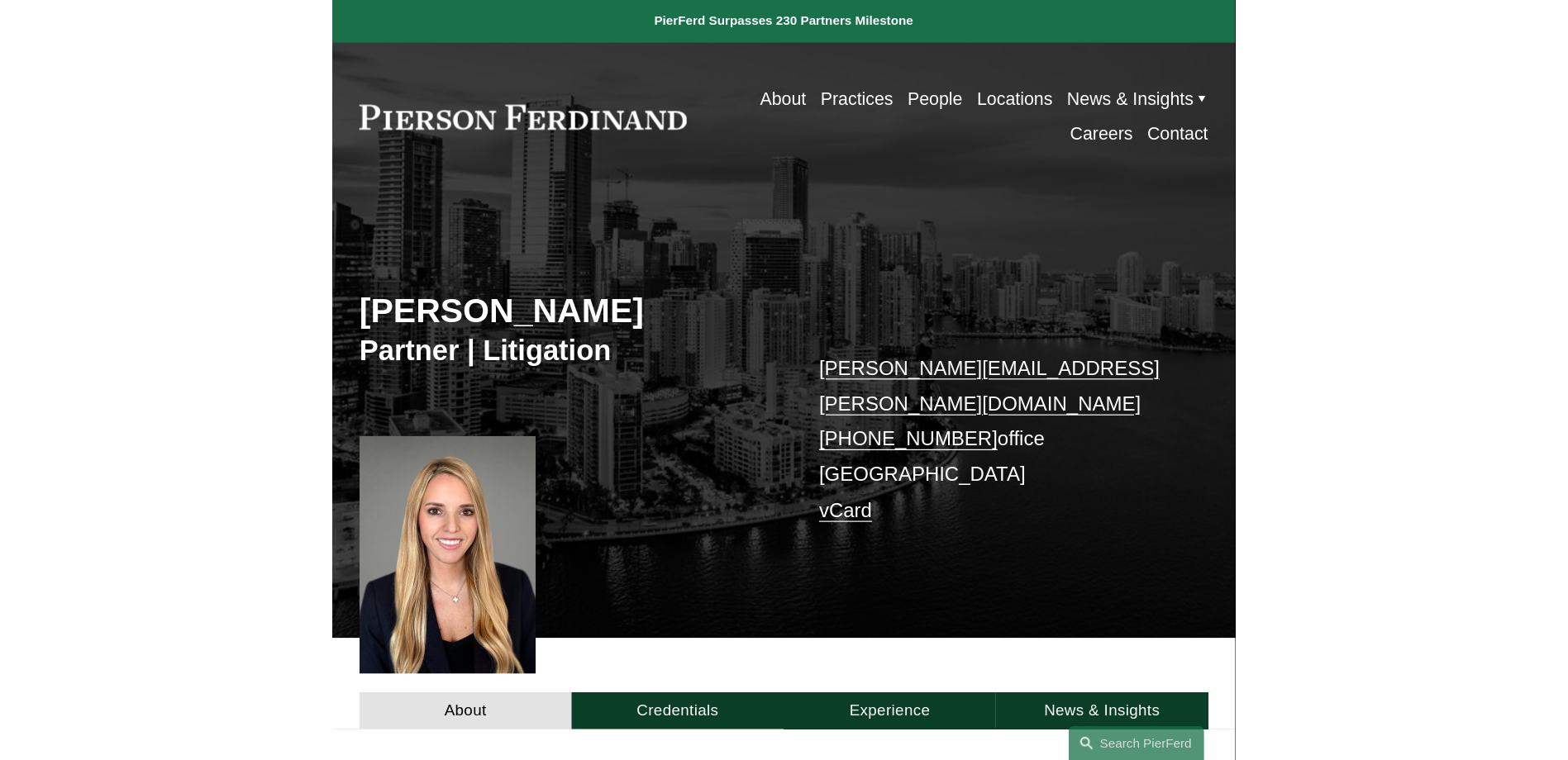 scroll, scrollTop: 0, scrollLeft: 0, axis: both 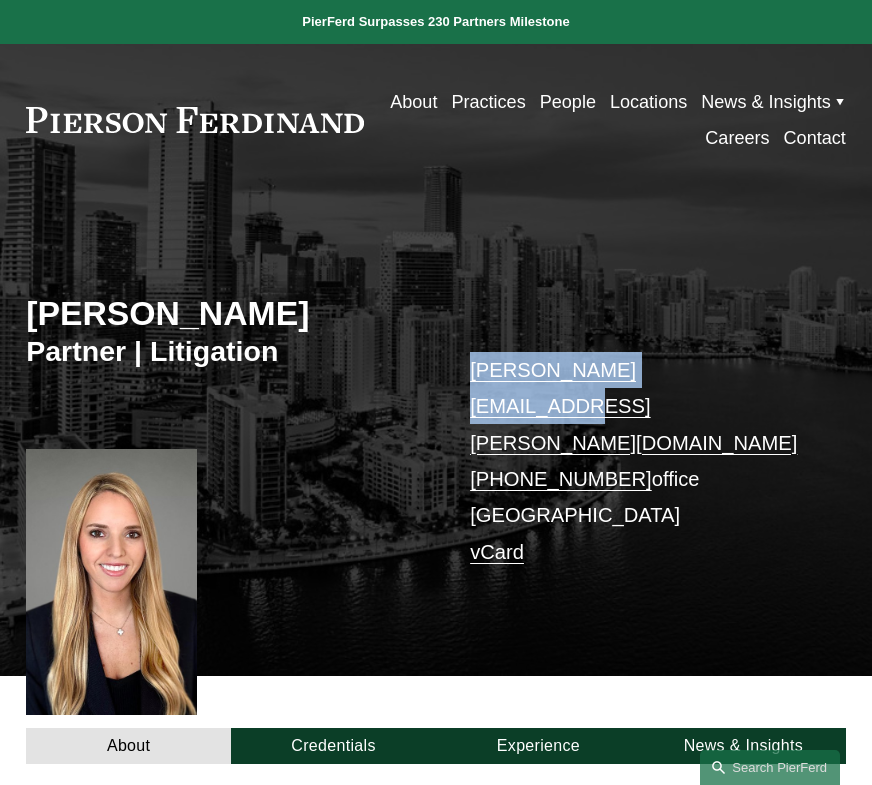 drag, startPoint x: 464, startPoint y: 370, endPoint x: 700, endPoint y: 386, distance: 236.54175 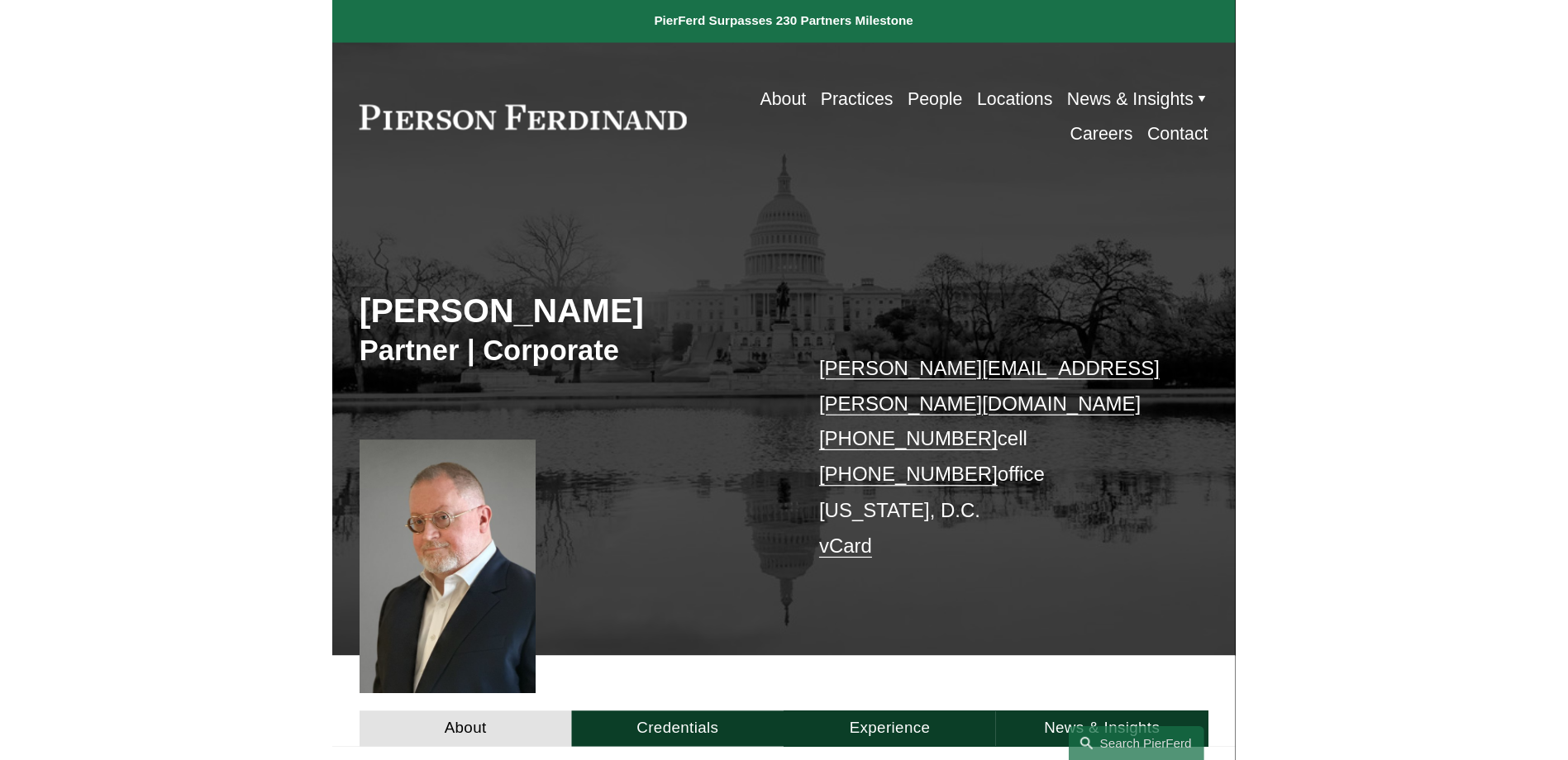 scroll, scrollTop: 0, scrollLeft: 0, axis: both 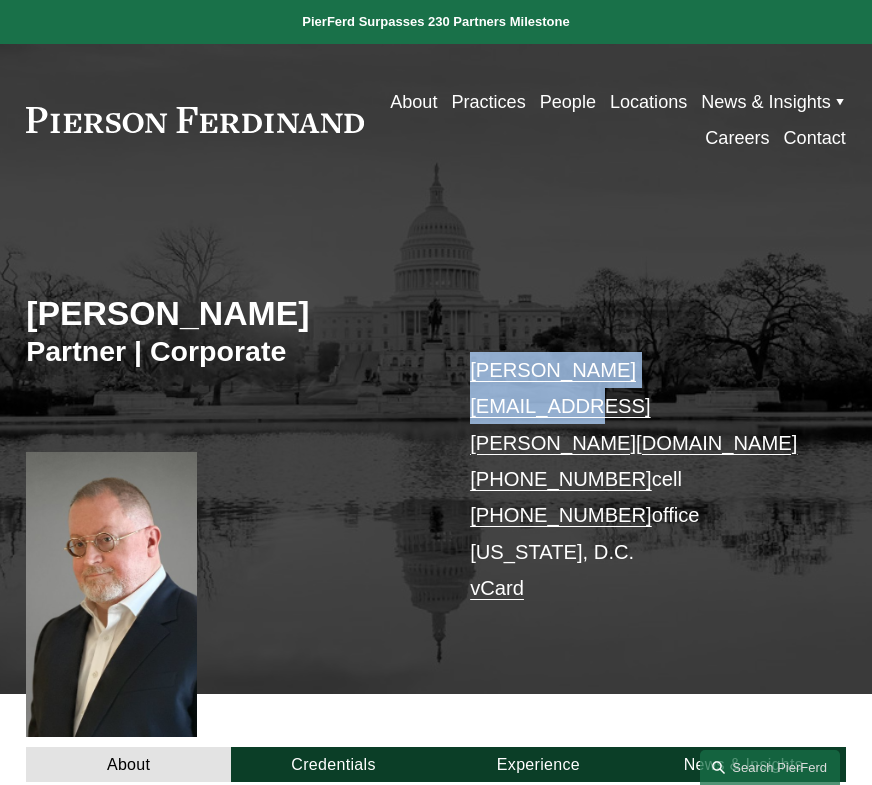 drag, startPoint x: 464, startPoint y: 369, endPoint x: 705, endPoint y: 378, distance: 241.16798 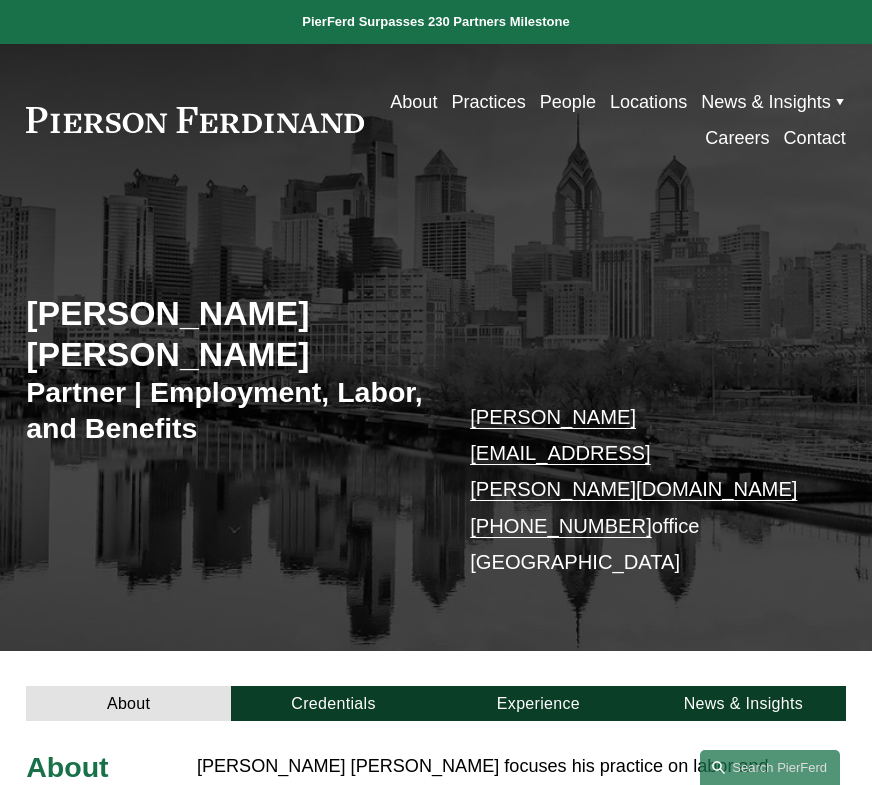 scroll, scrollTop: 0, scrollLeft: 0, axis: both 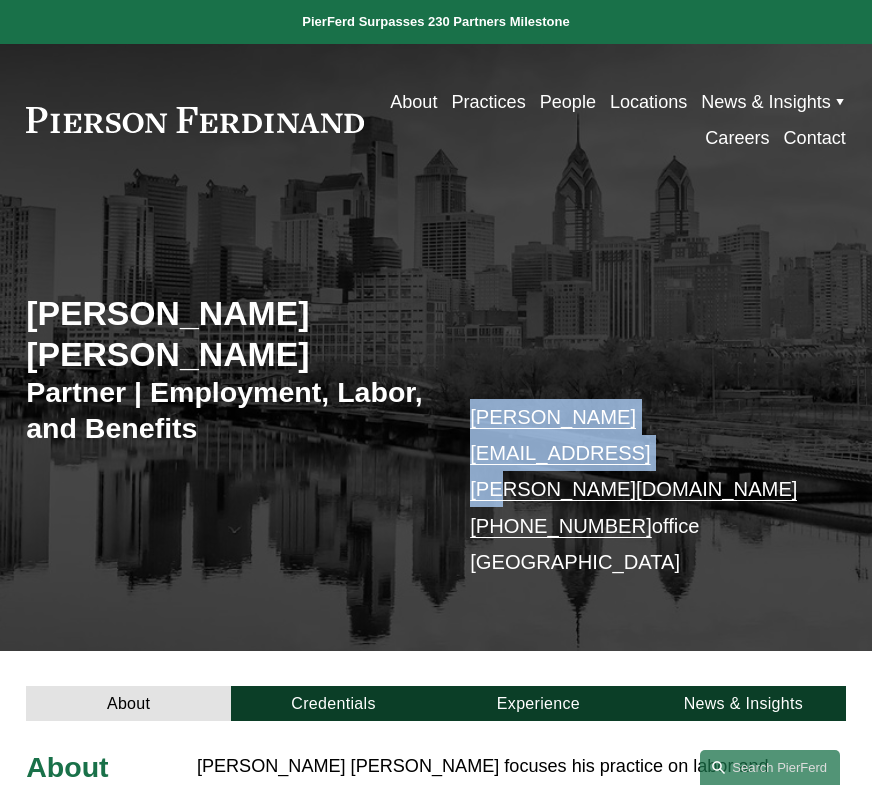 drag, startPoint x: 785, startPoint y: 415, endPoint x: 470, endPoint y: 421, distance: 315.05713 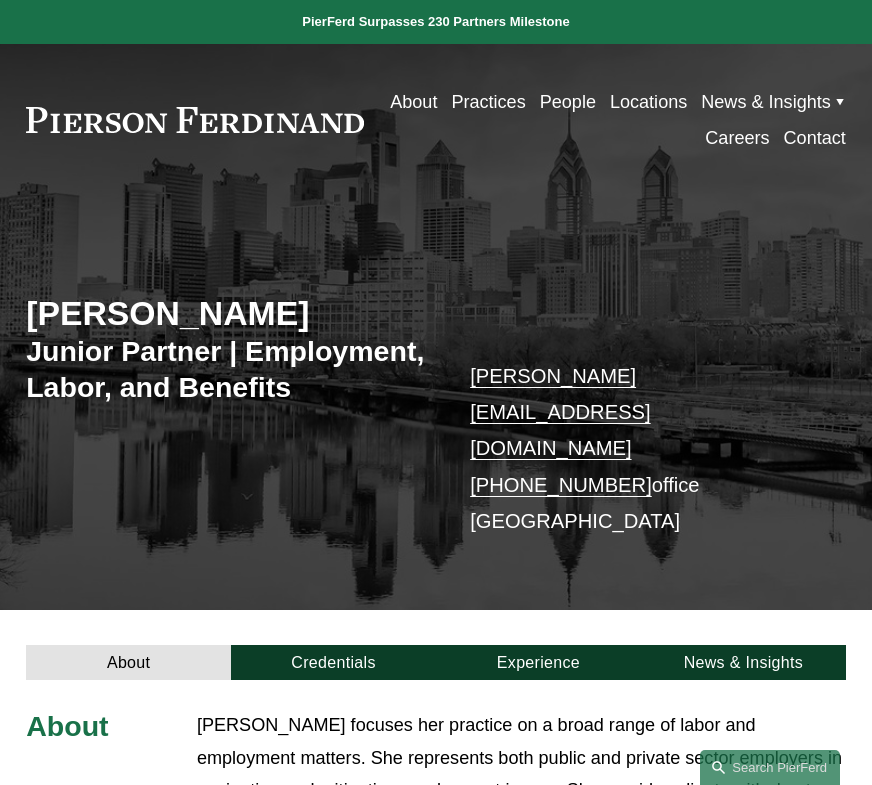 scroll, scrollTop: 0, scrollLeft: 0, axis: both 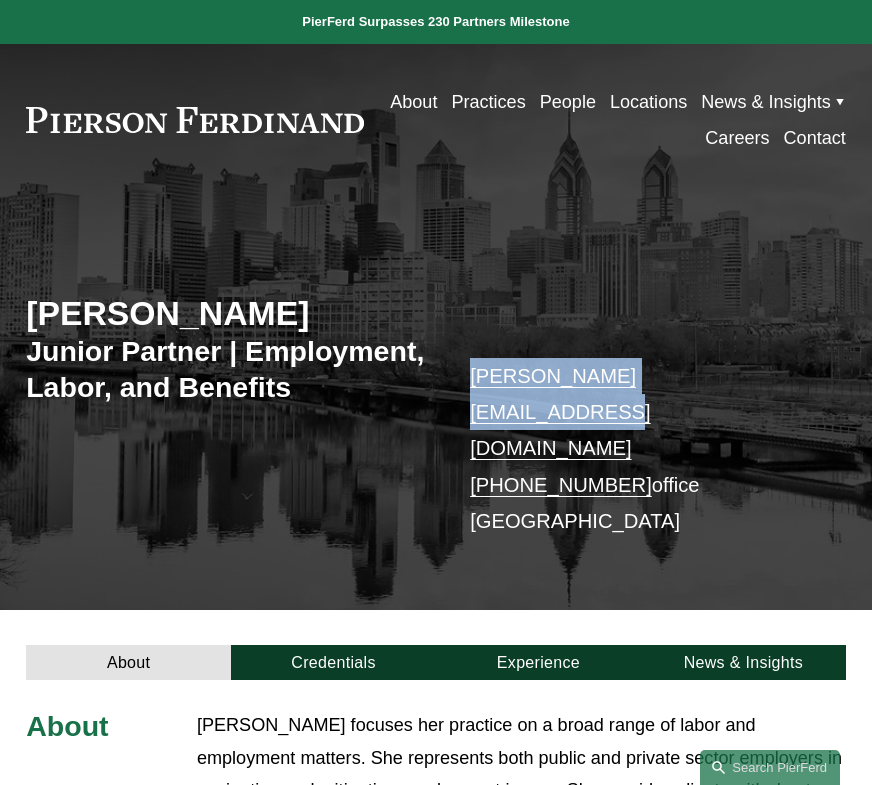drag, startPoint x: 700, startPoint y: 378, endPoint x: 466, endPoint y: 361, distance: 234.61671 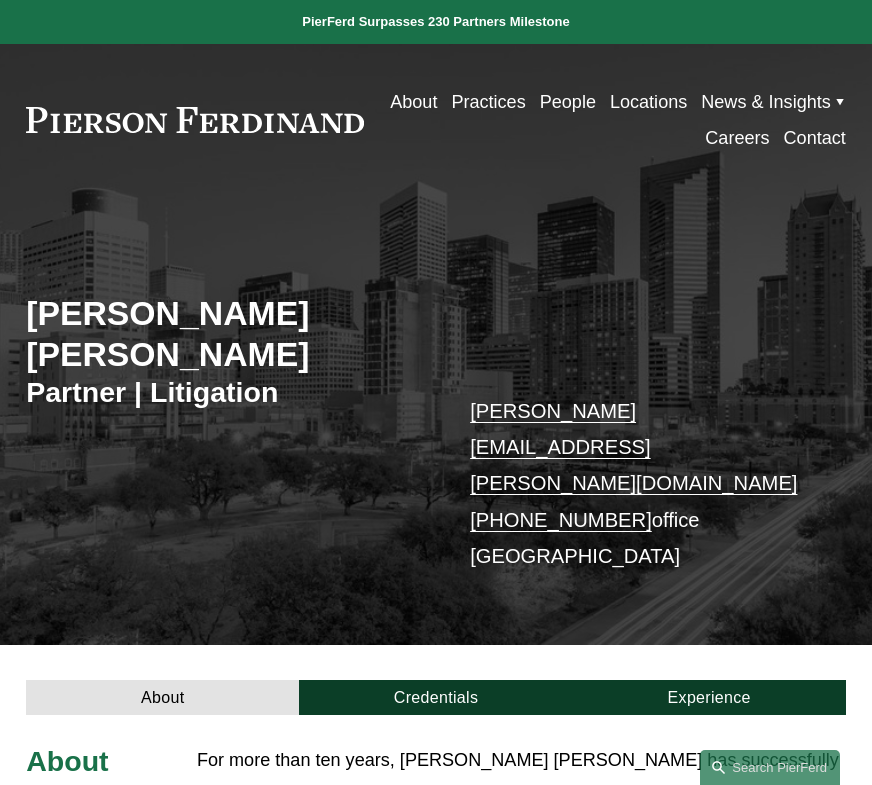 scroll, scrollTop: 0, scrollLeft: 0, axis: both 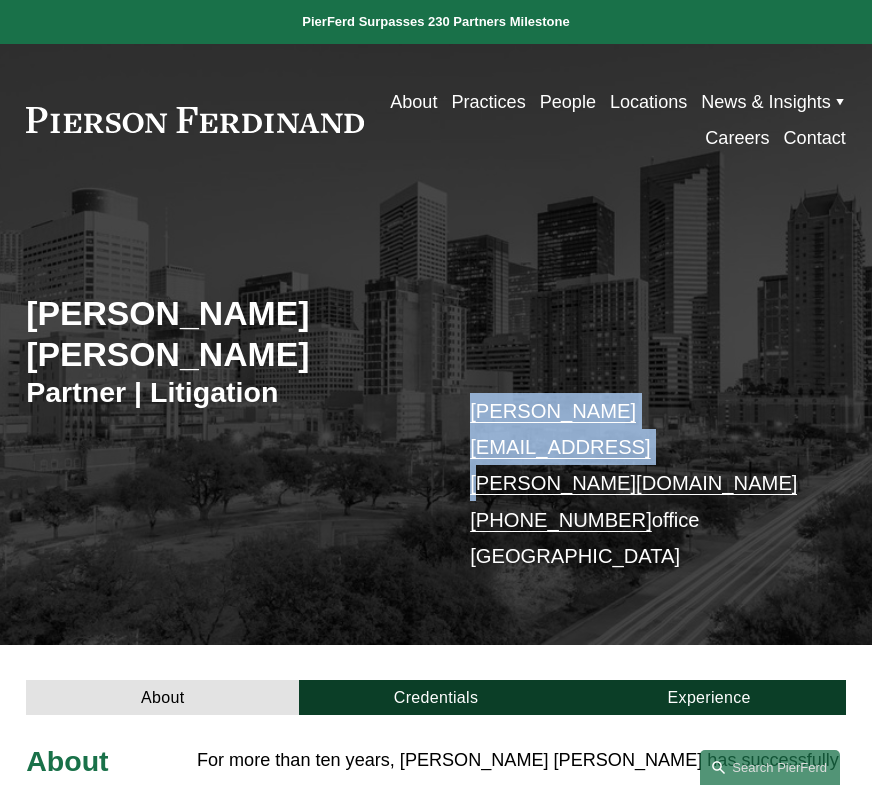 drag, startPoint x: 464, startPoint y: 366, endPoint x: 760, endPoint y: 376, distance: 296.16888 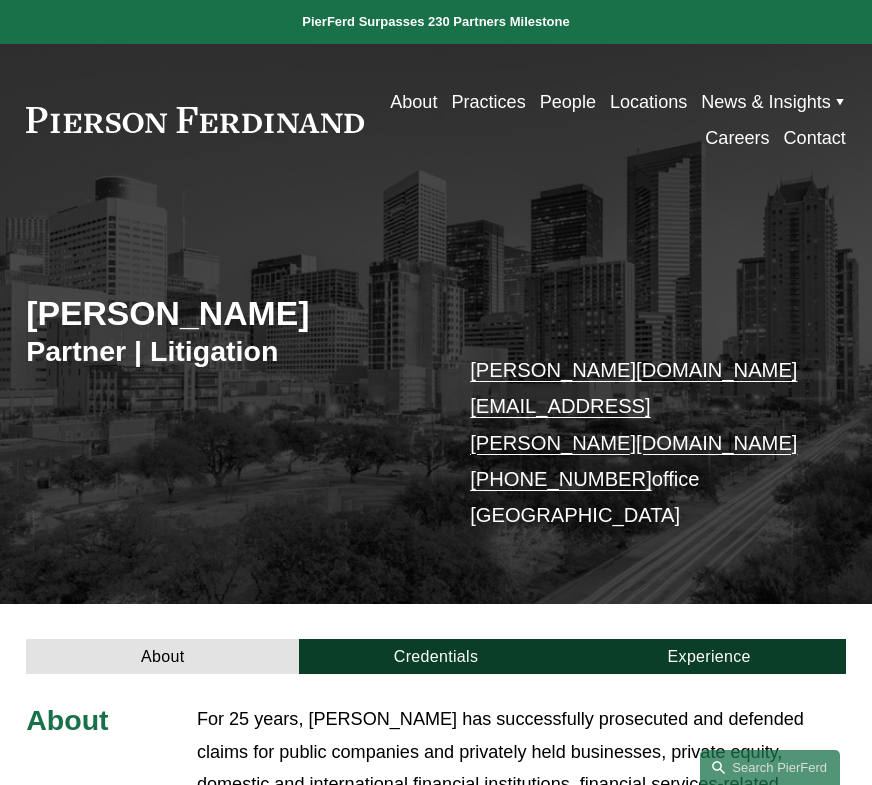 scroll, scrollTop: 0, scrollLeft: 0, axis: both 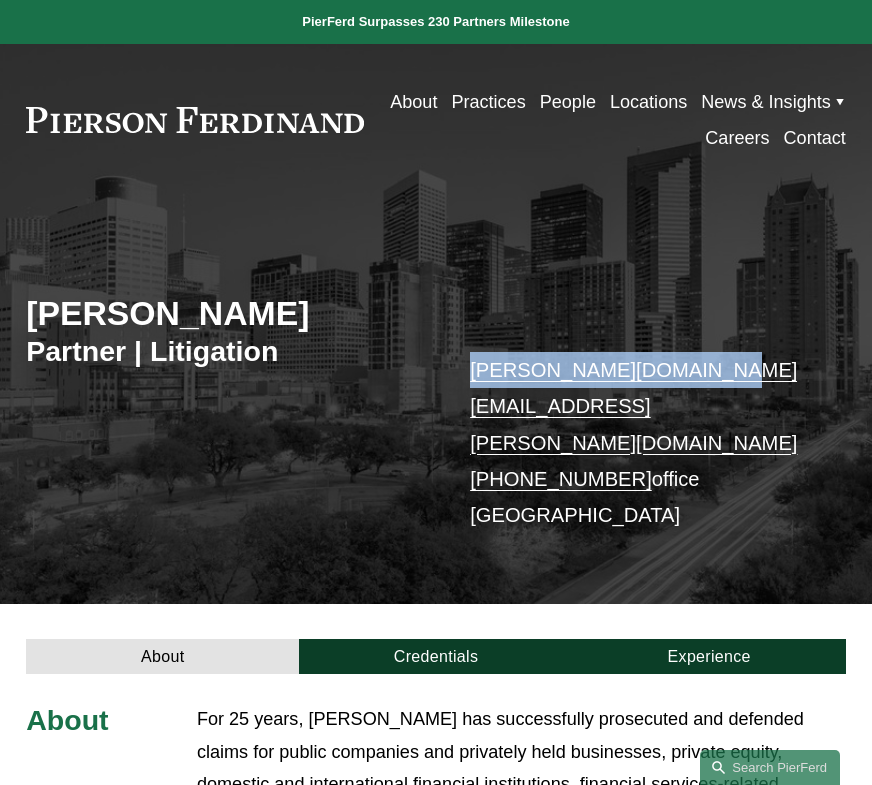 drag, startPoint x: 705, startPoint y: 370, endPoint x: 468, endPoint y: 375, distance: 237.05273 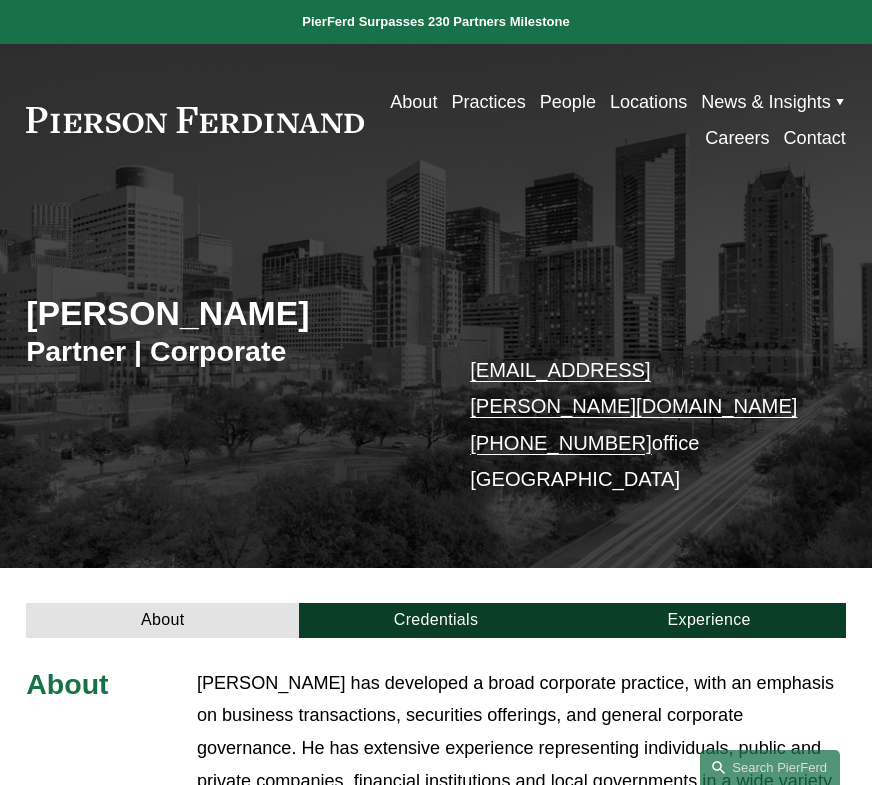 scroll, scrollTop: 0, scrollLeft: 0, axis: both 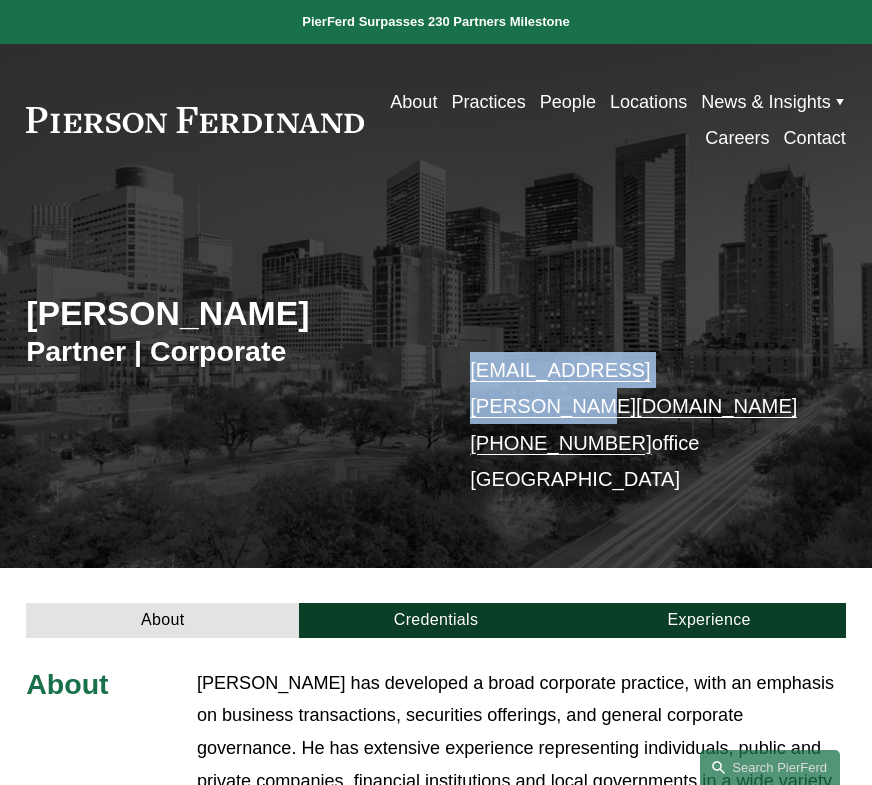drag, startPoint x: 464, startPoint y: 366, endPoint x: 707, endPoint y: 377, distance: 243.24884 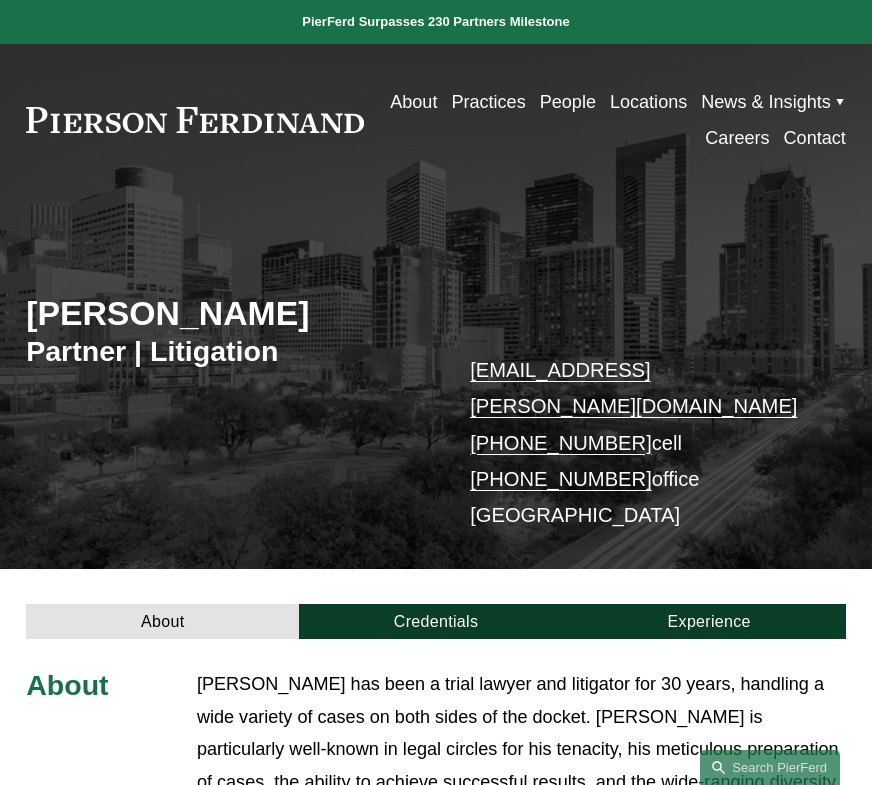 scroll, scrollTop: 0, scrollLeft: 0, axis: both 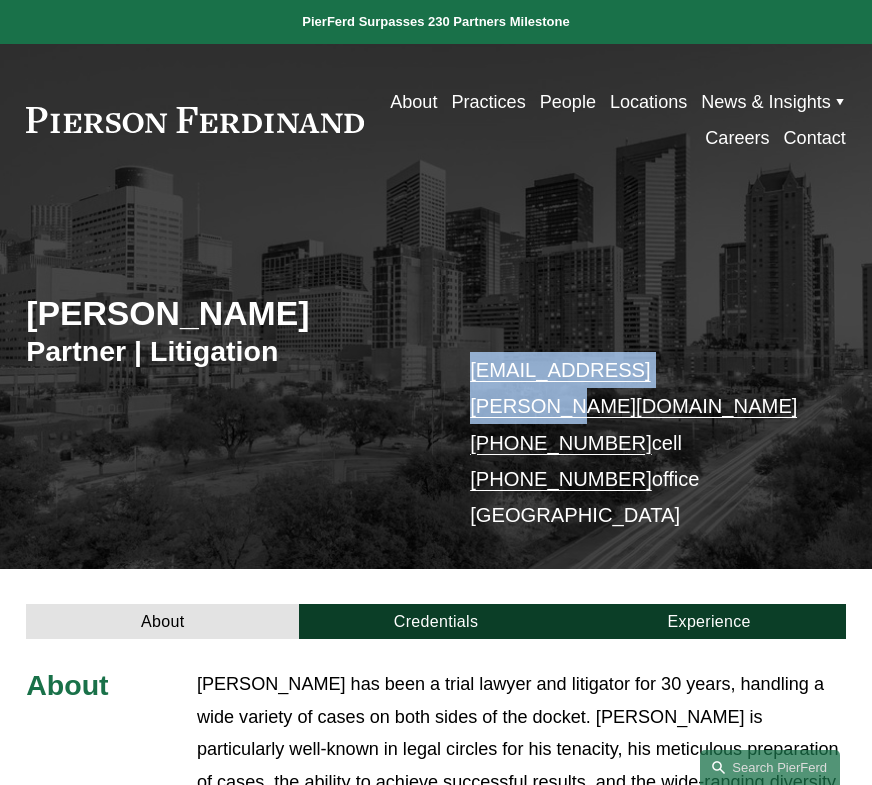 drag, startPoint x: 714, startPoint y: 375, endPoint x: 475, endPoint y: 379, distance: 239.03348 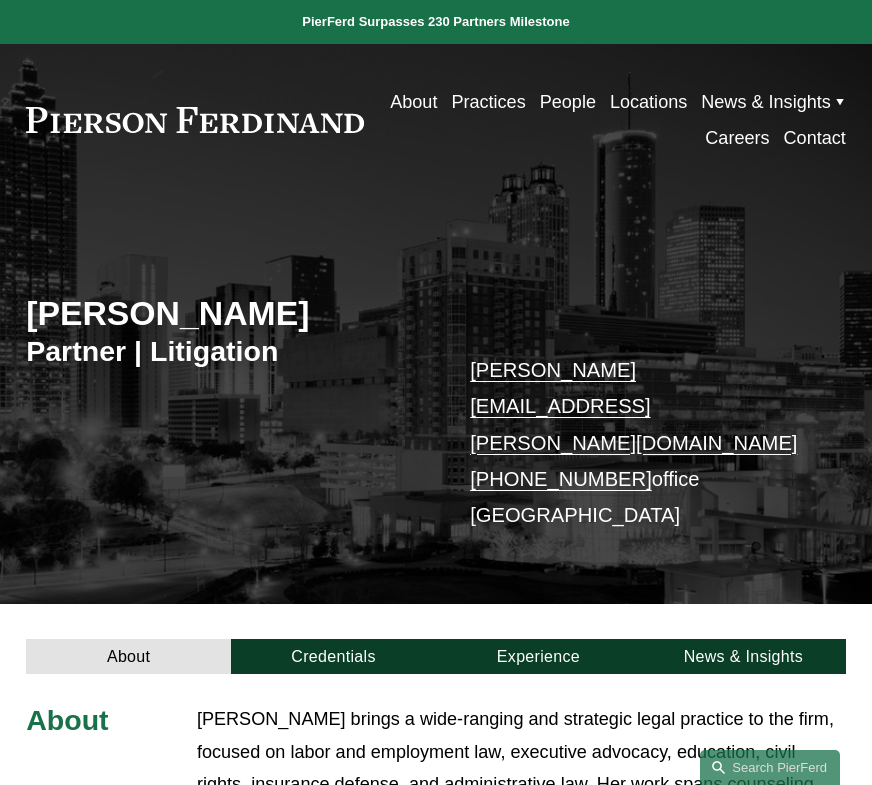 scroll, scrollTop: 0, scrollLeft: 0, axis: both 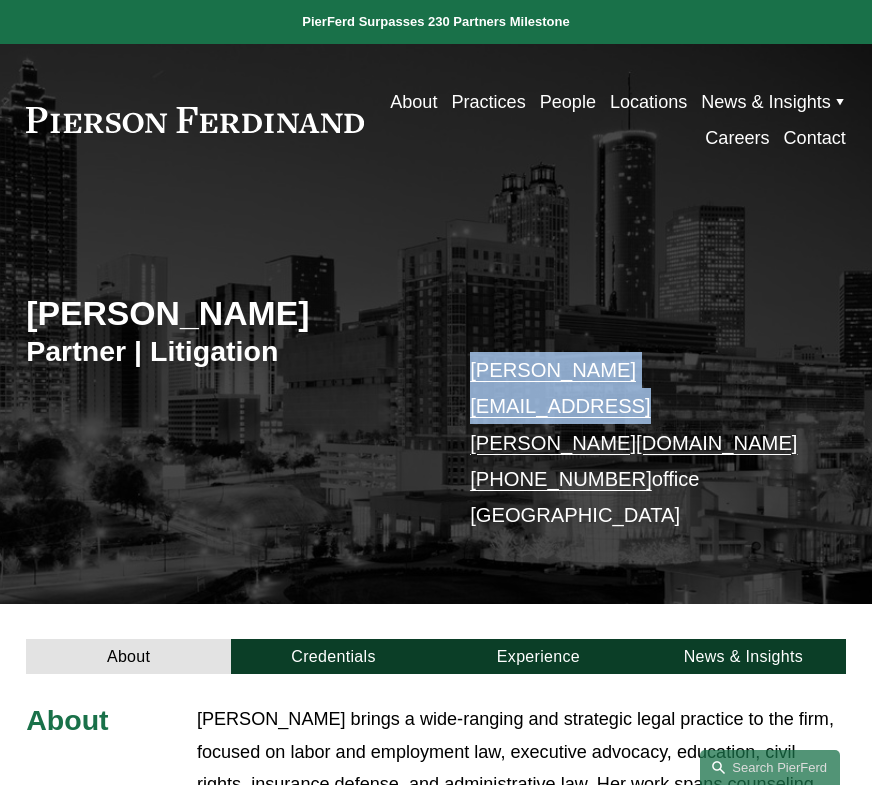drag, startPoint x: 755, startPoint y: 370, endPoint x: 454, endPoint y: 383, distance: 301.2806 